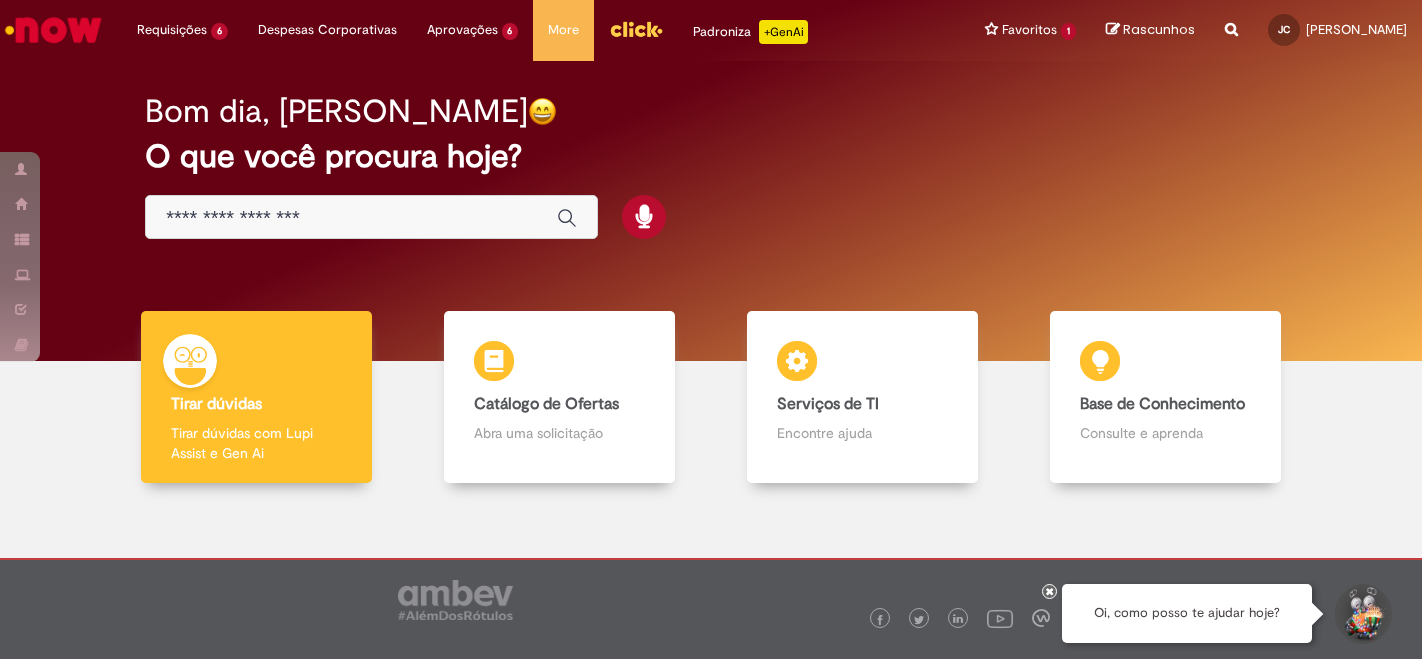 scroll, scrollTop: 0, scrollLeft: 0, axis: both 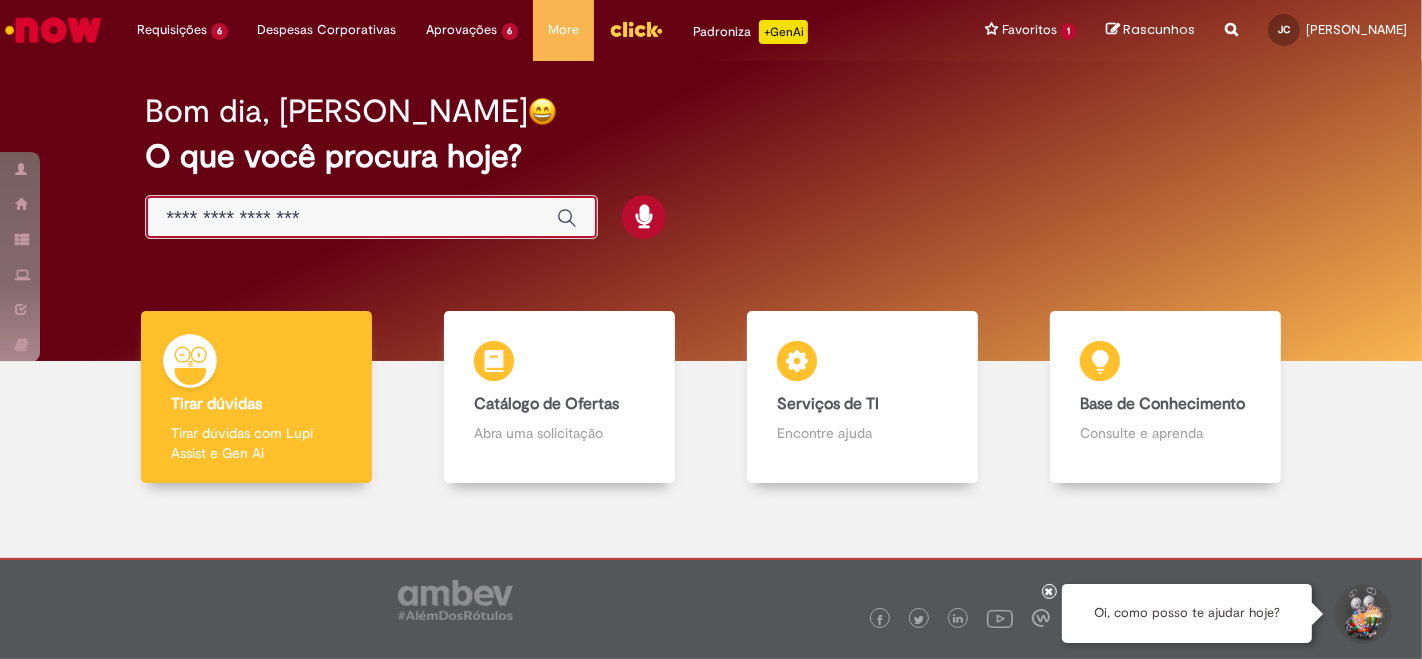 click at bounding box center (351, 218) 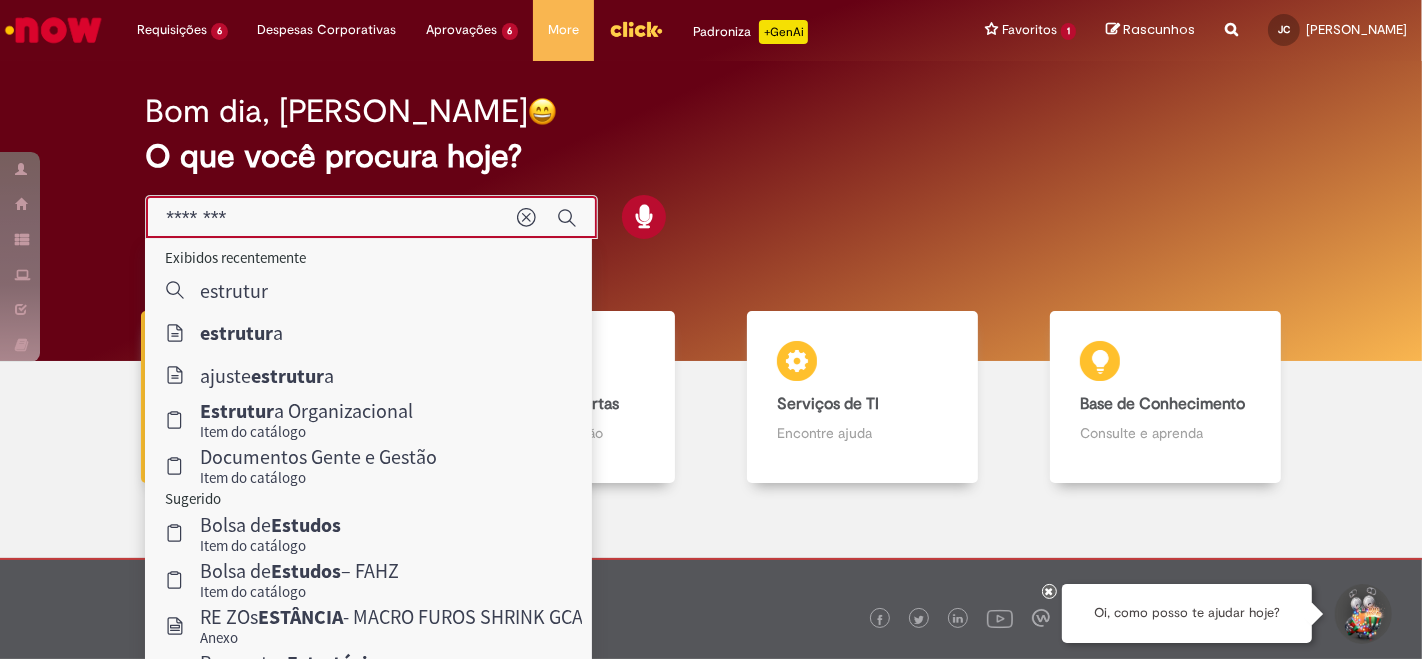 type on "*********" 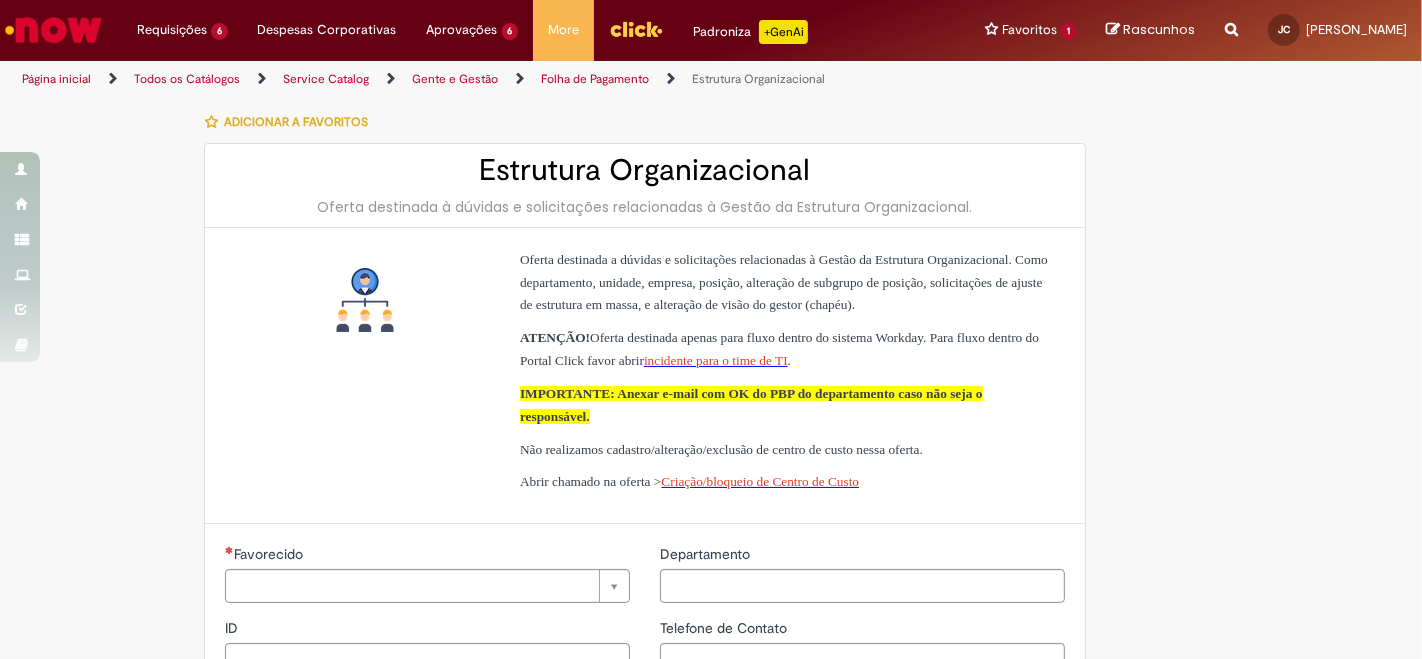 type on "********" 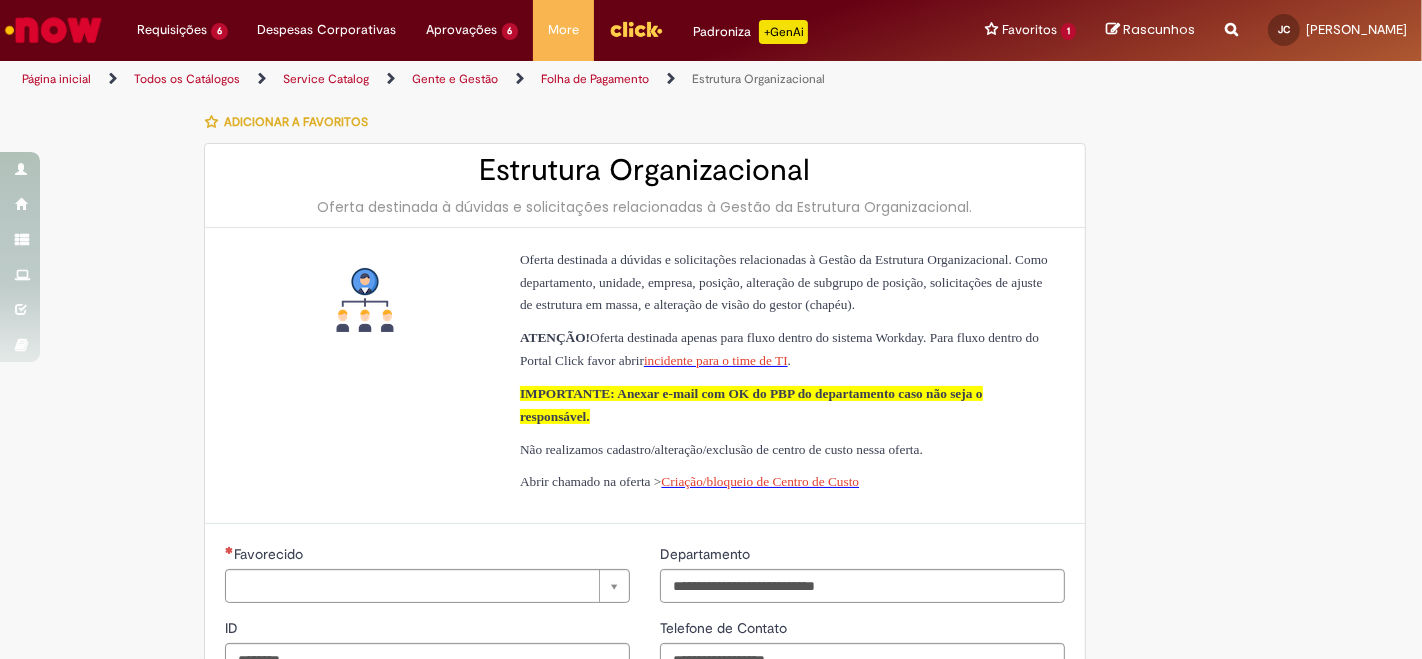 type on "**********" 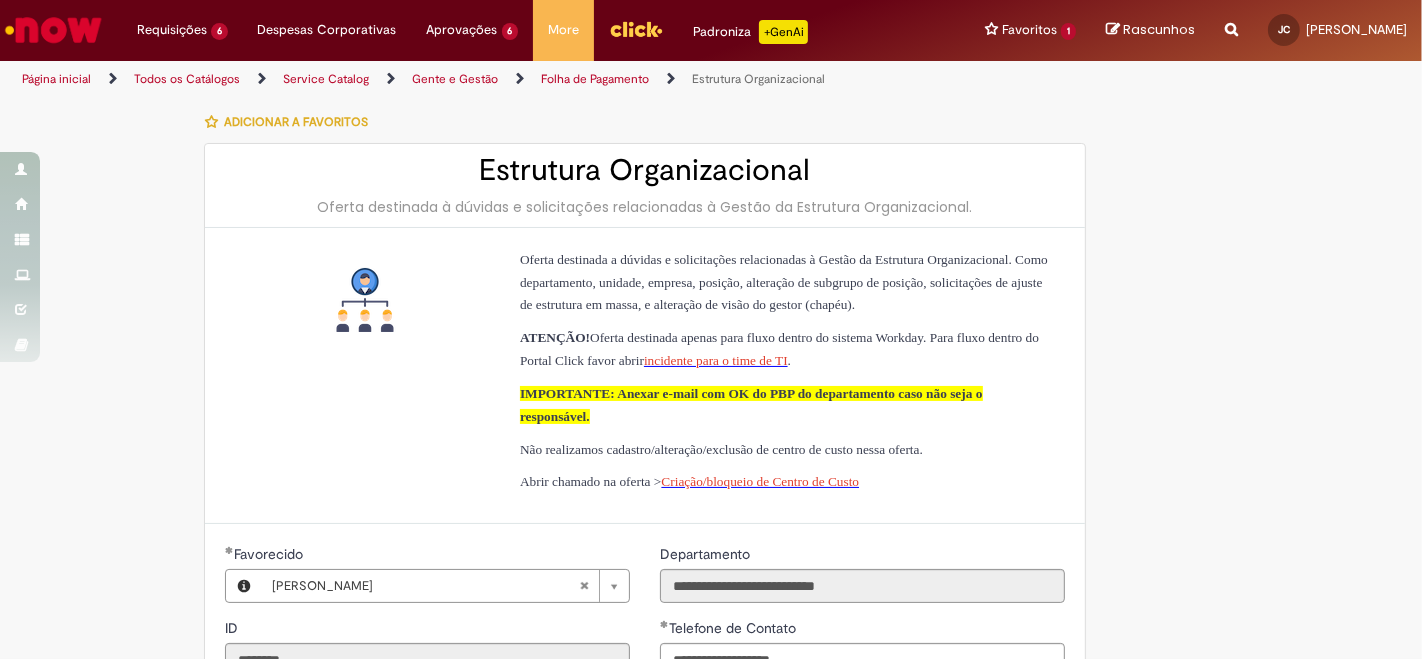 type on "**********" 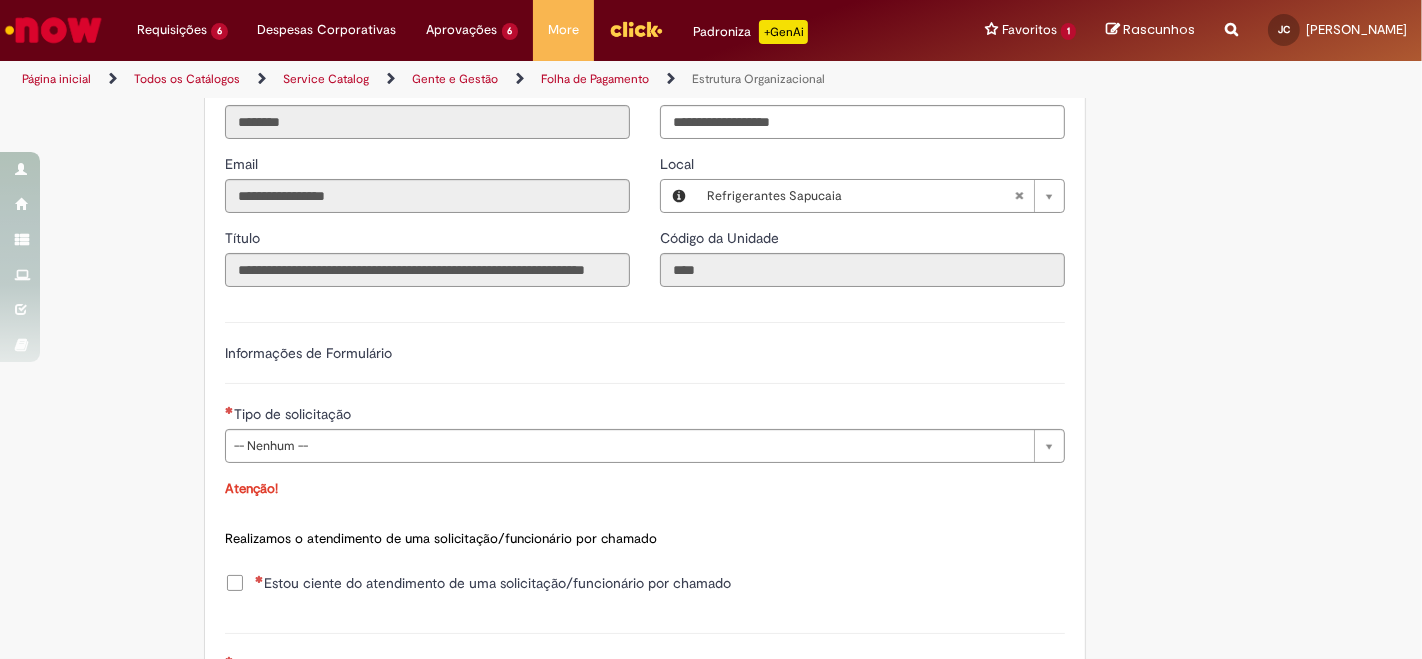 scroll, scrollTop: 555, scrollLeft: 0, axis: vertical 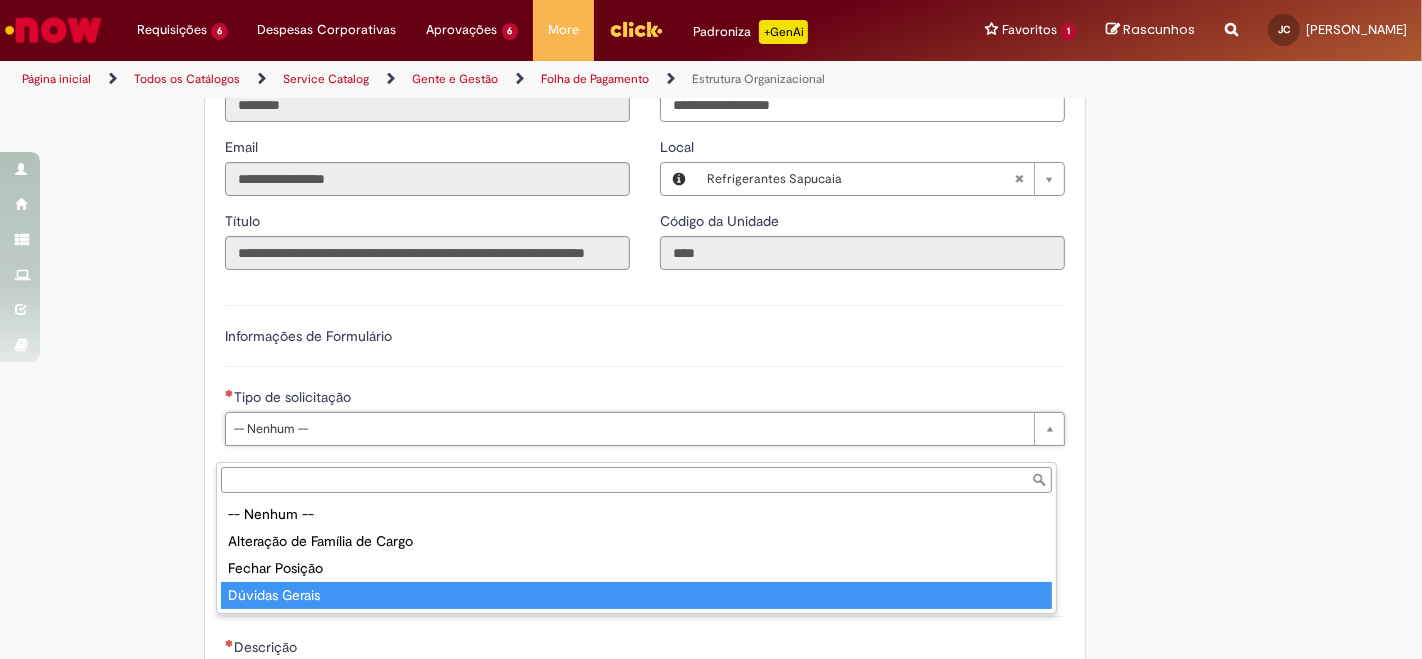 type on "**********" 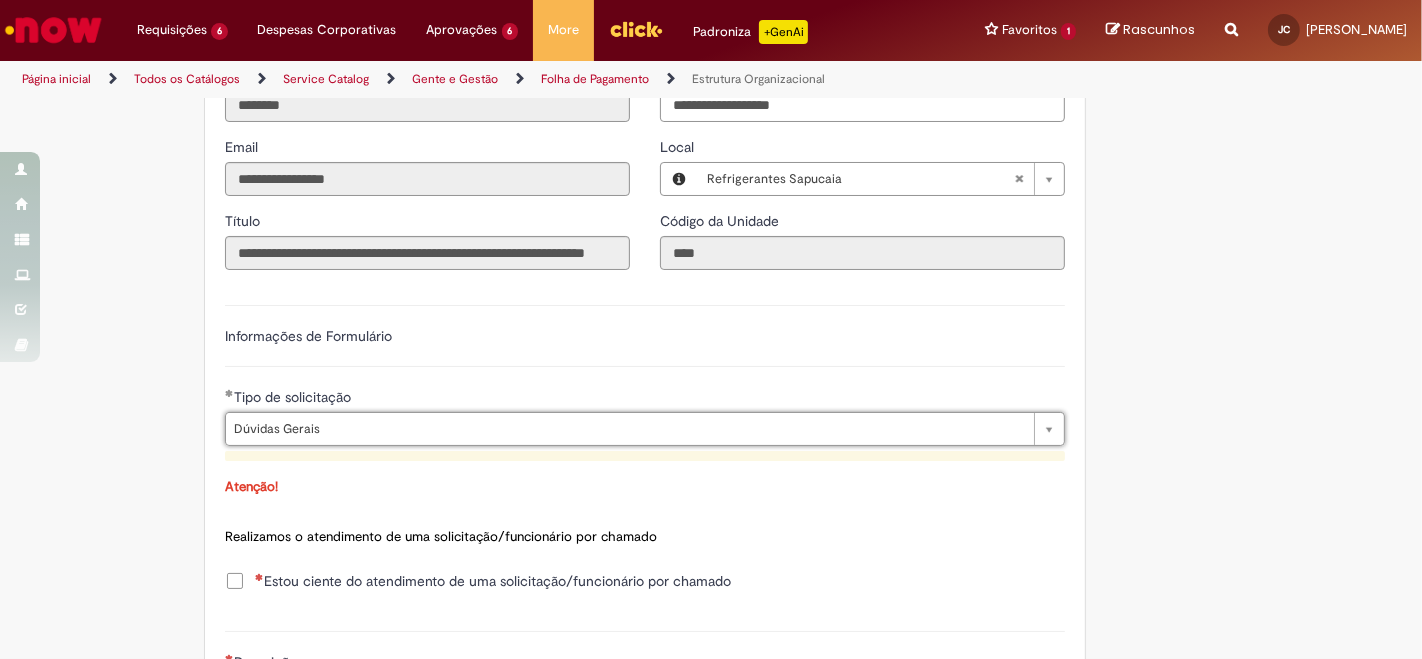 click on "**********" at bounding box center [645, 448] 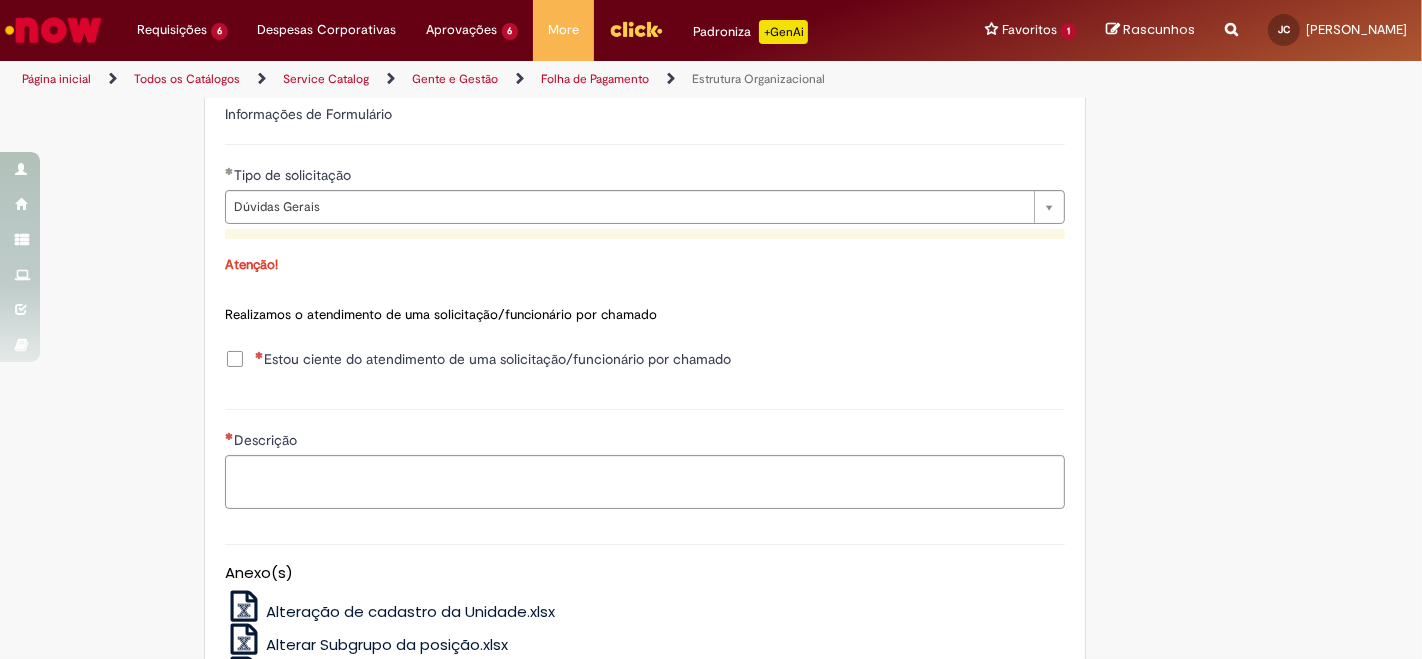 scroll, scrollTop: 777, scrollLeft: 0, axis: vertical 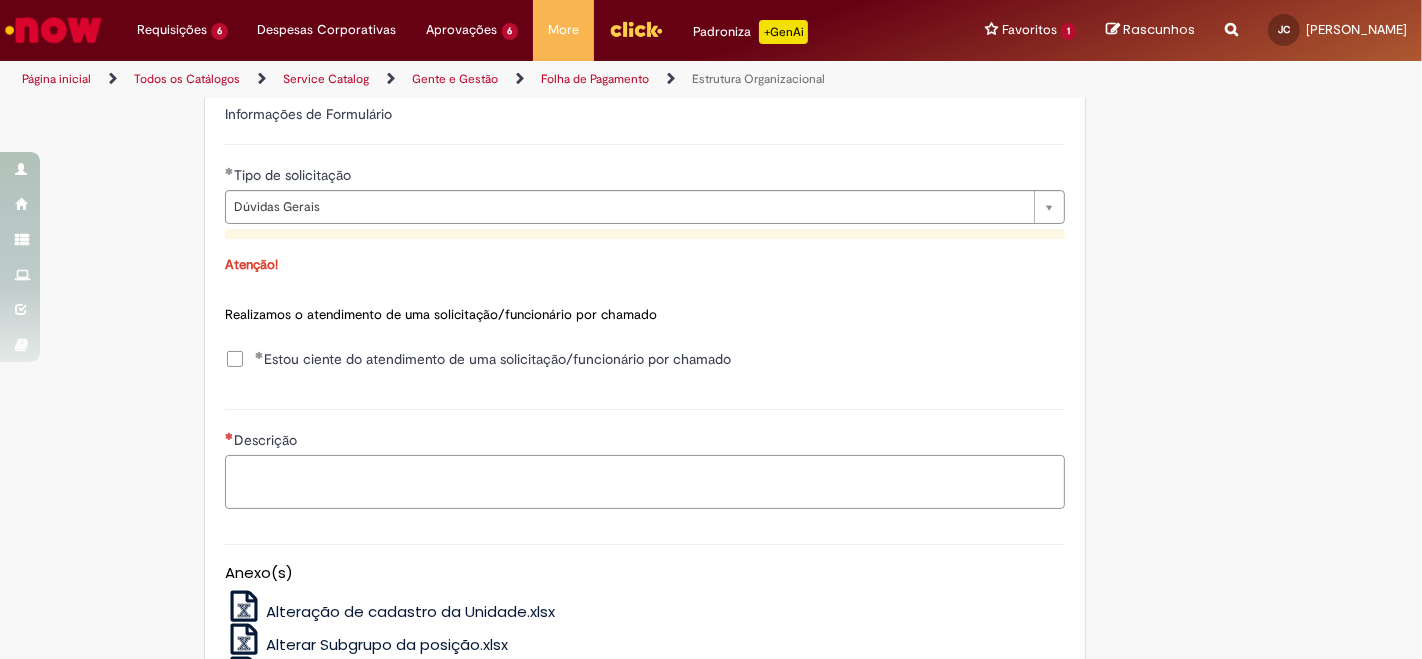 click on "Descrição" at bounding box center (645, 481) 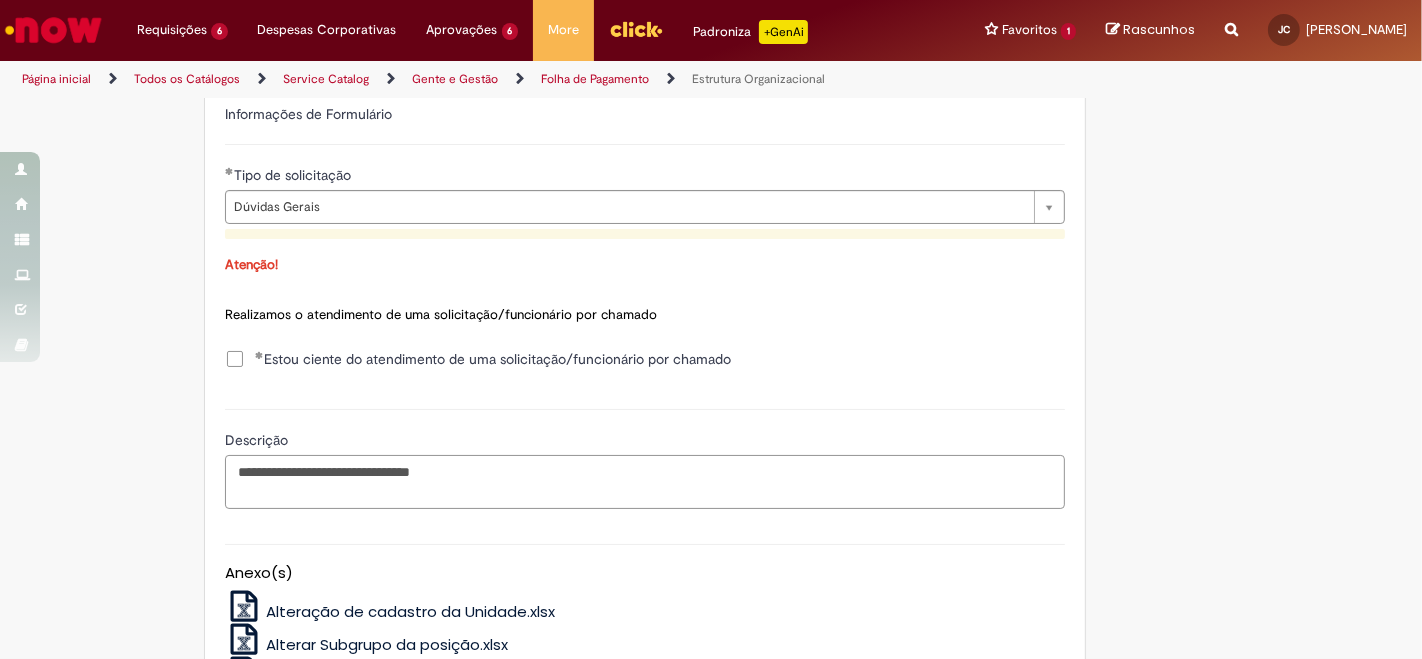 paste on "**********" 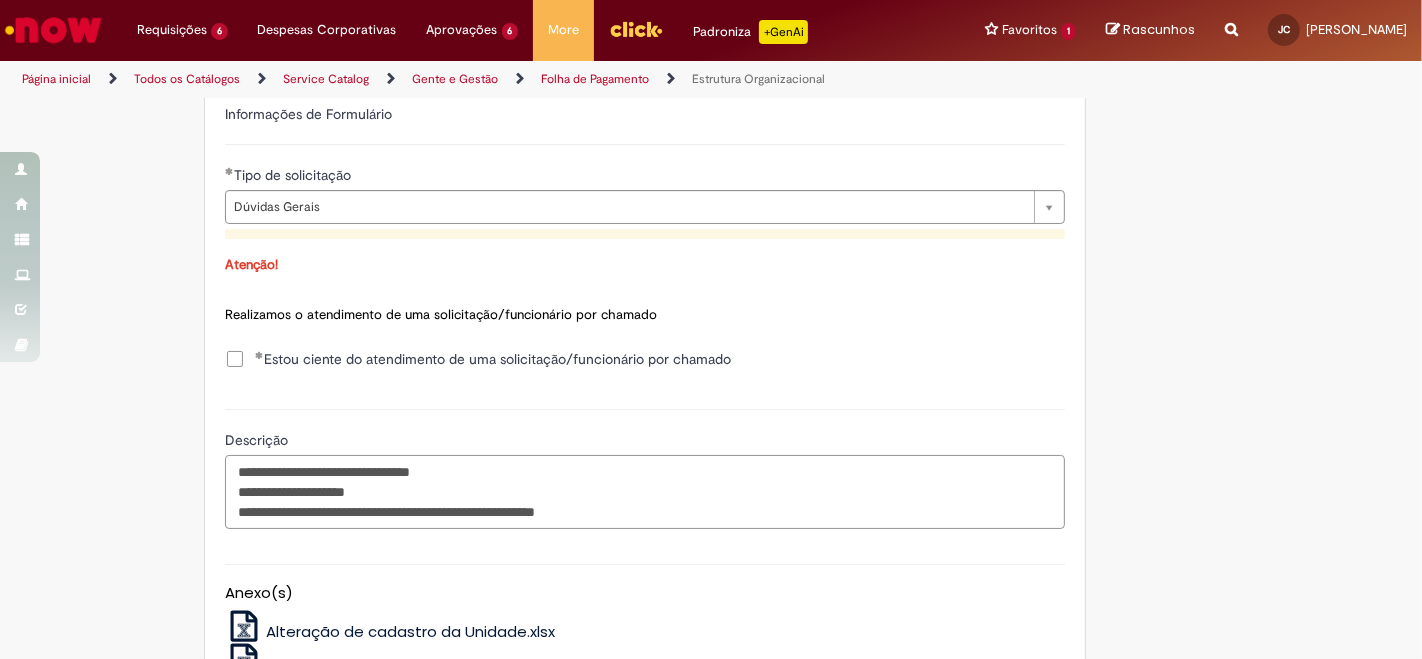 drag, startPoint x: 231, startPoint y: 507, endPoint x: 366, endPoint y: 507, distance: 135 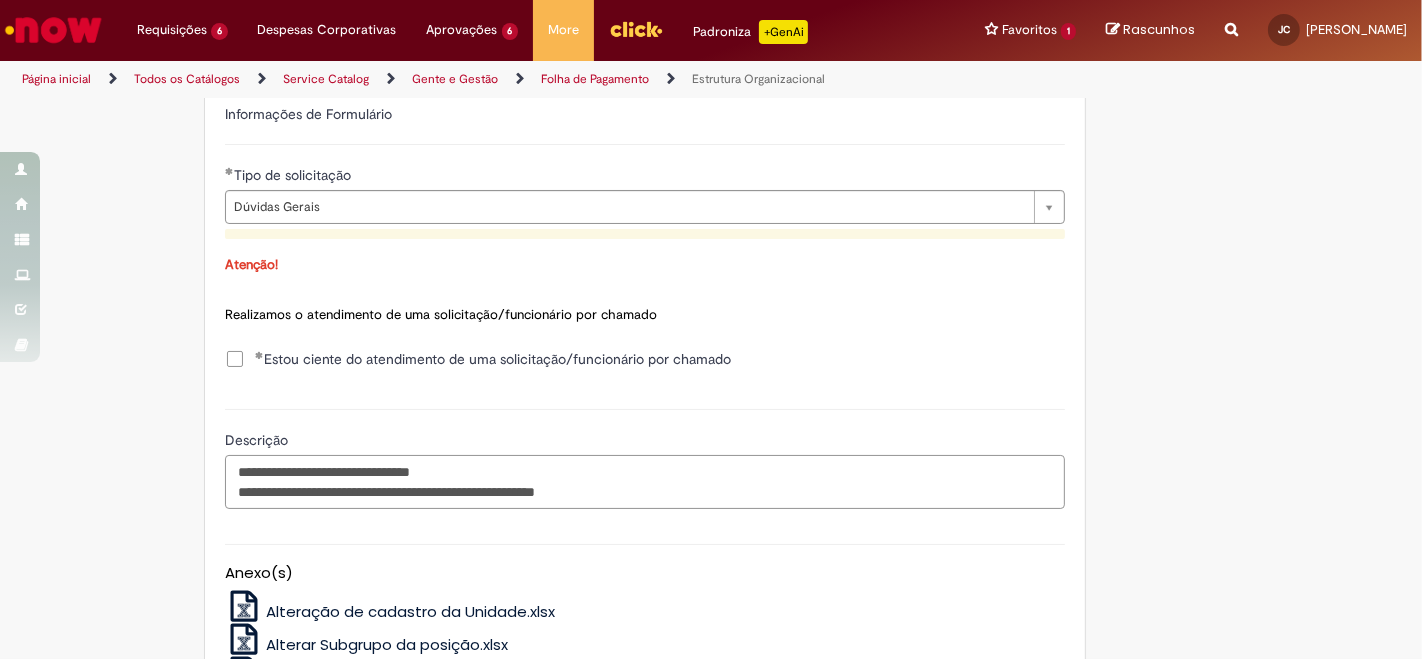 click on "**********" at bounding box center (645, 481) 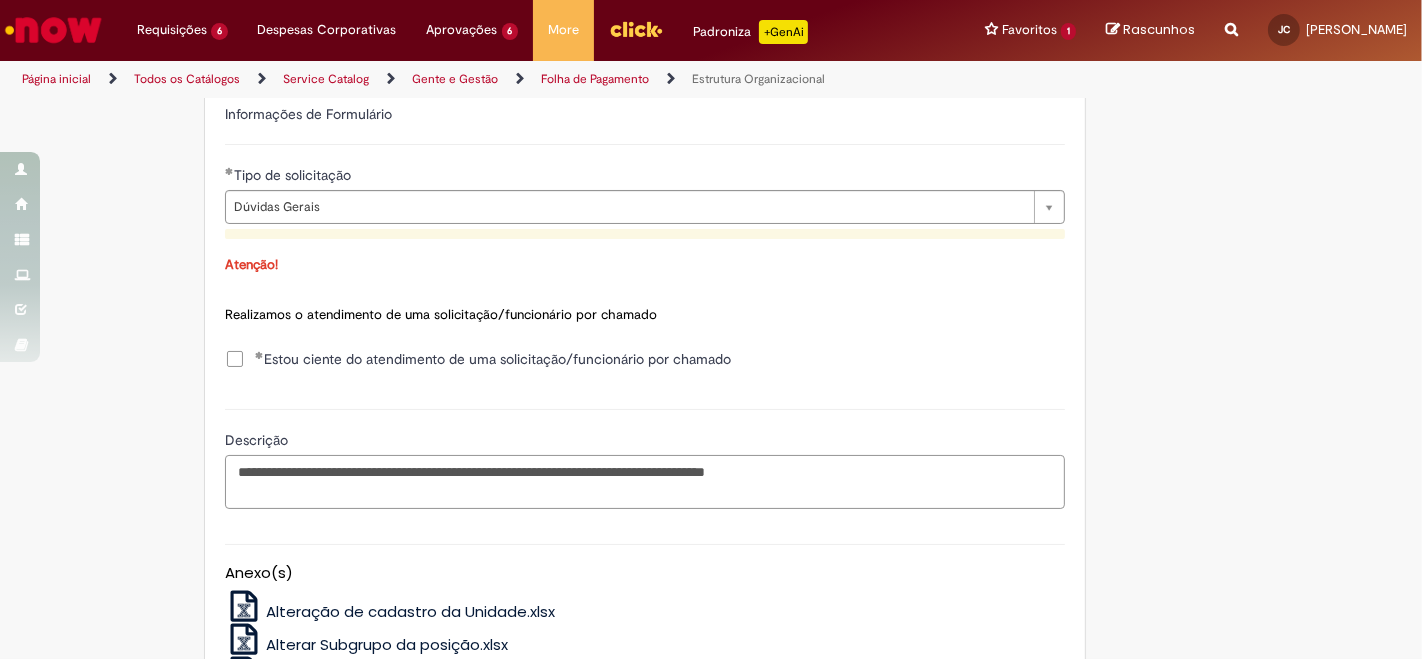 drag, startPoint x: 761, startPoint y: 497, endPoint x: 952, endPoint y: 491, distance: 191.09422 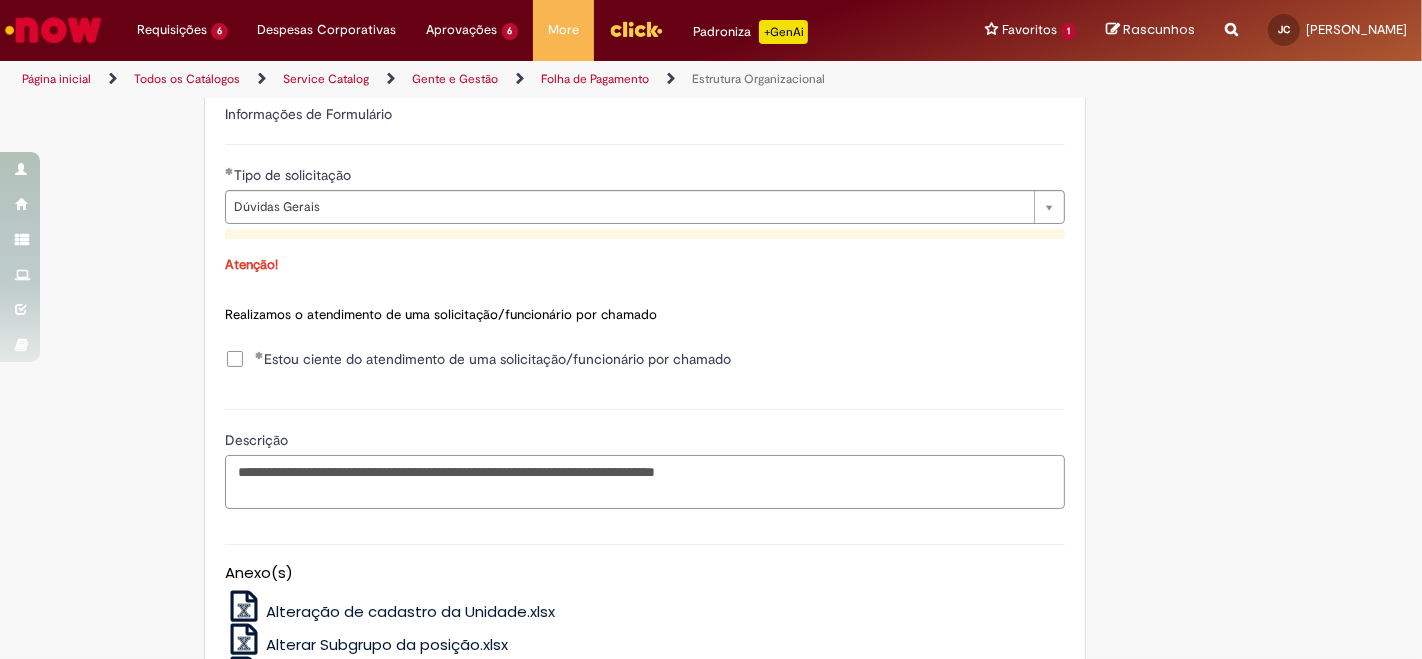 paste on "**********" 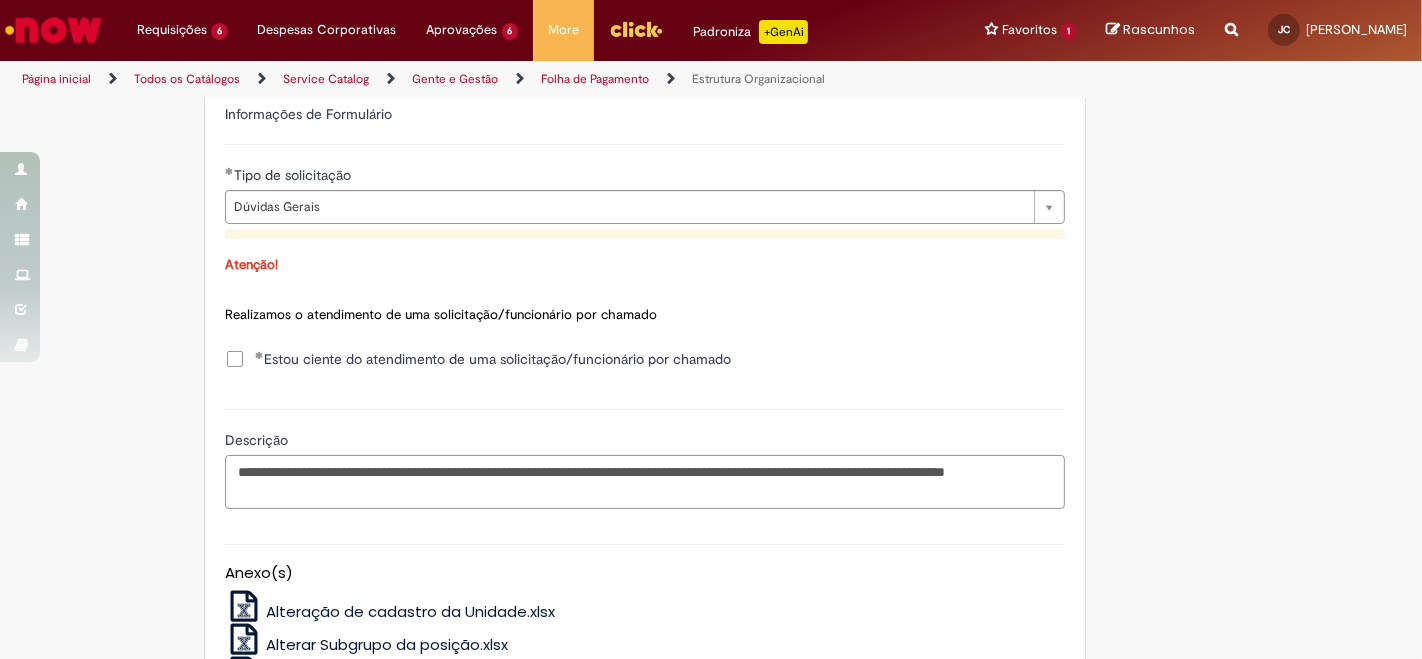 click on "**********" at bounding box center (645, 481) 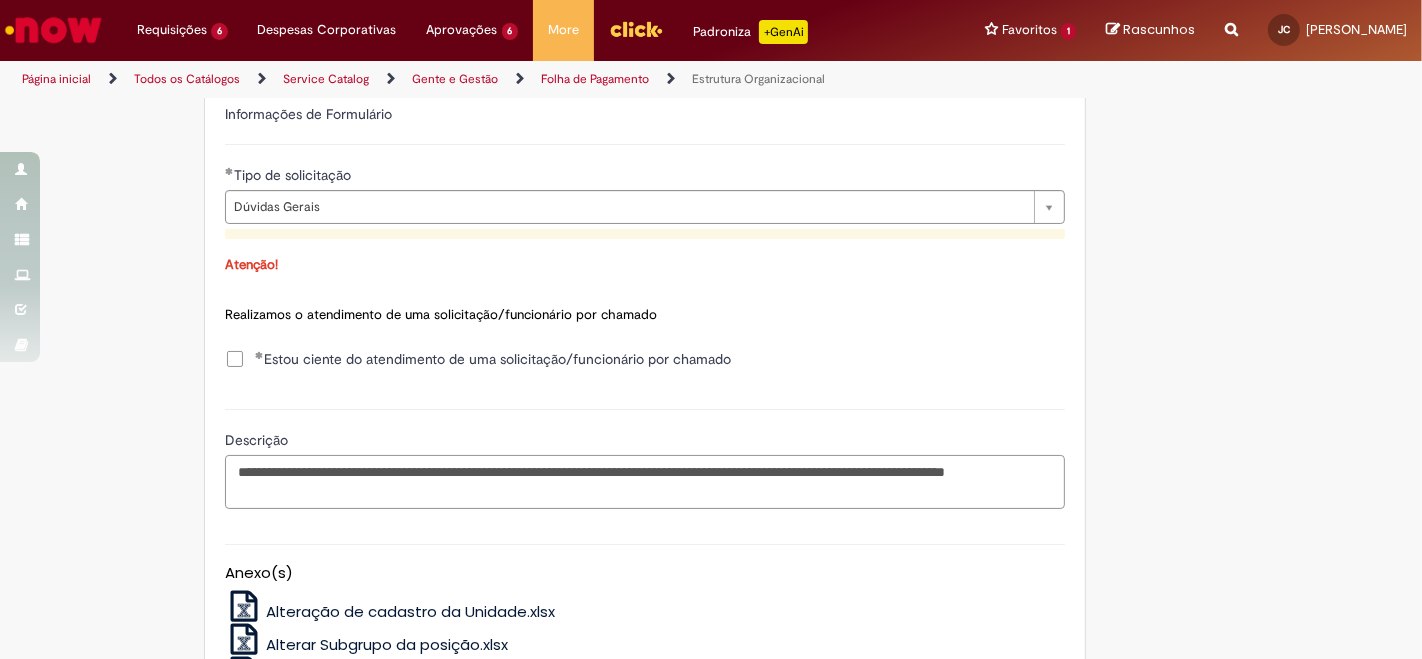 paste on "**********" 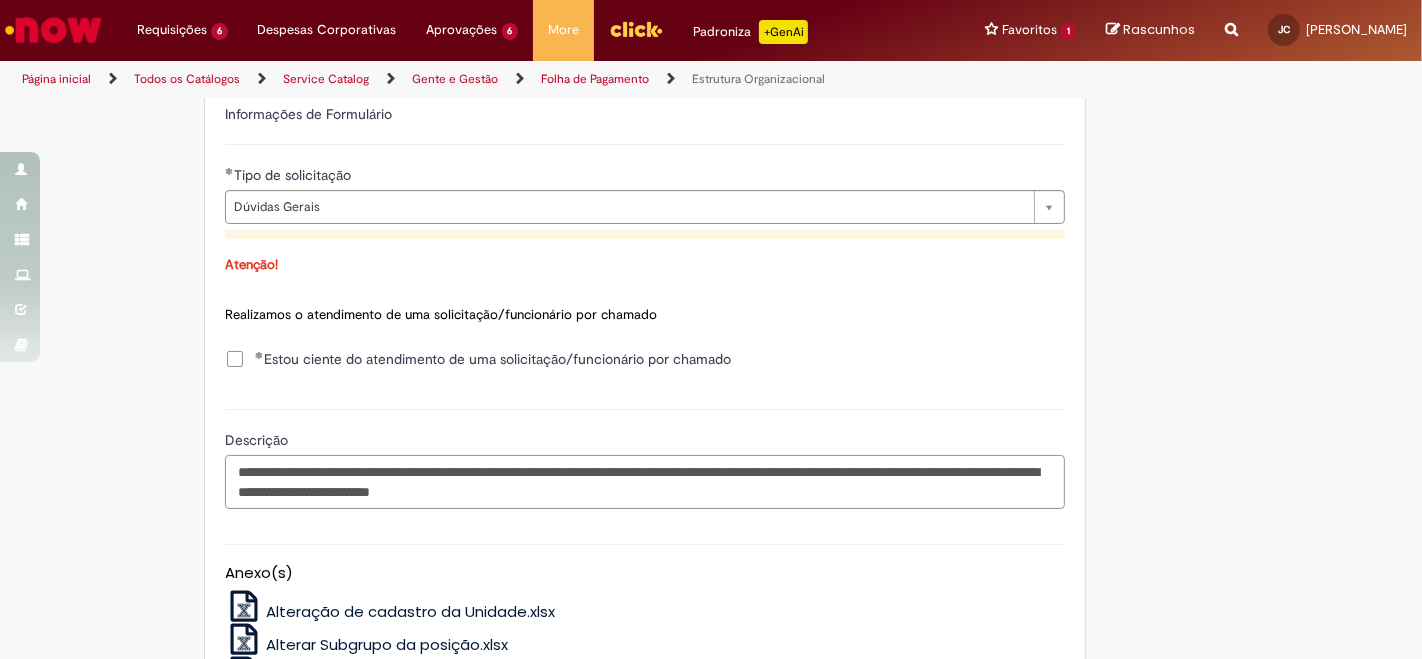 click on "**********" at bounding box center (645, 481) 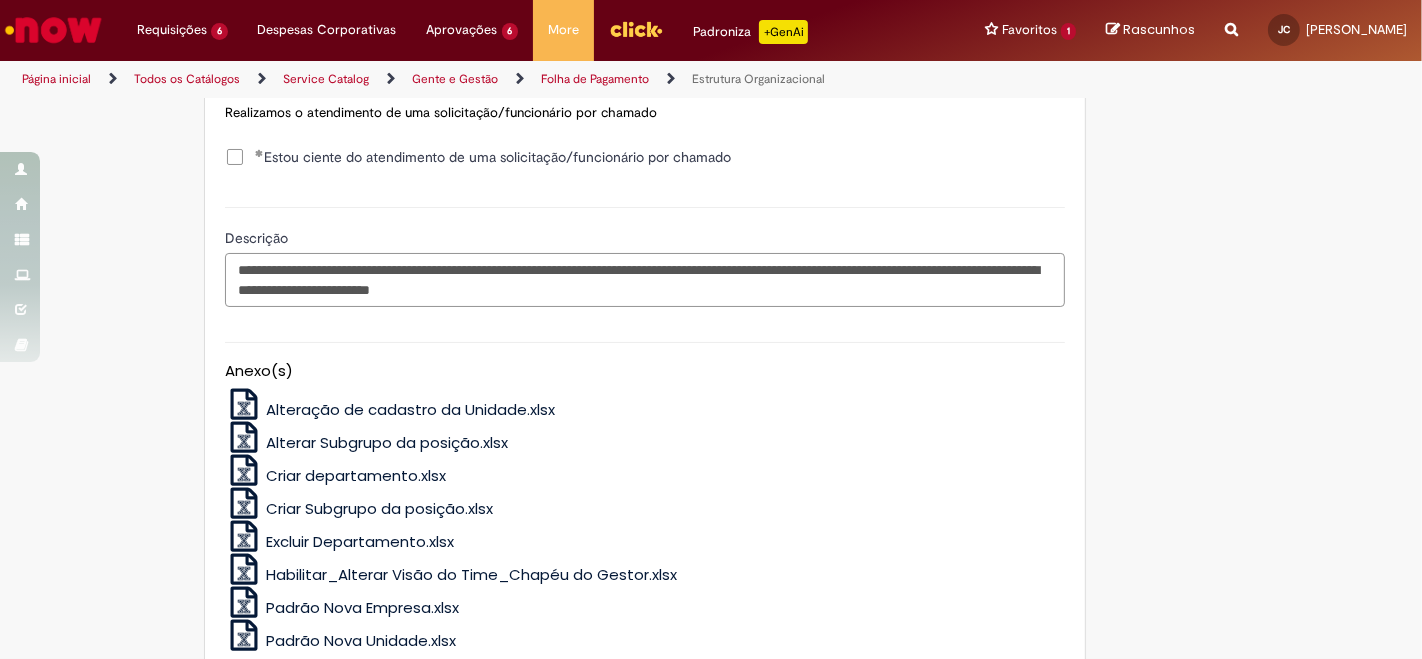 scroll, scrollTop: 1214, scrollLeft: 0, axis: vertical 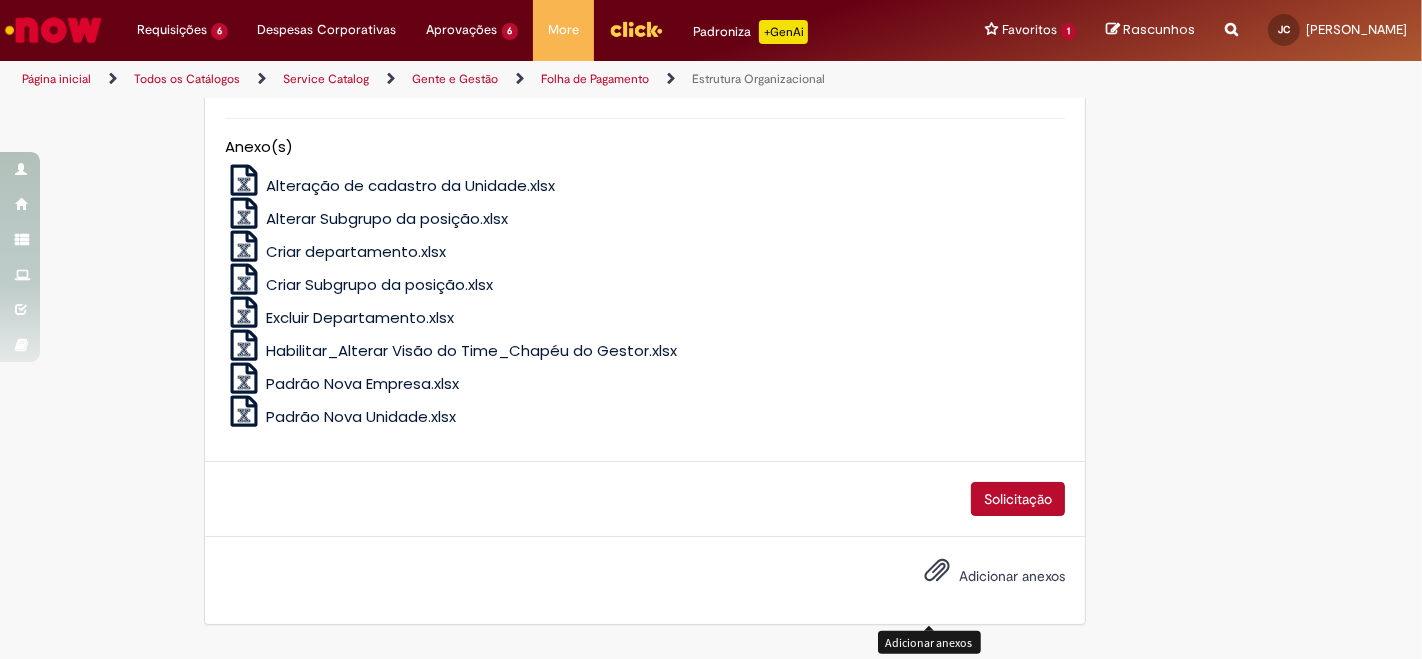 click at bounding box center [937, 571] 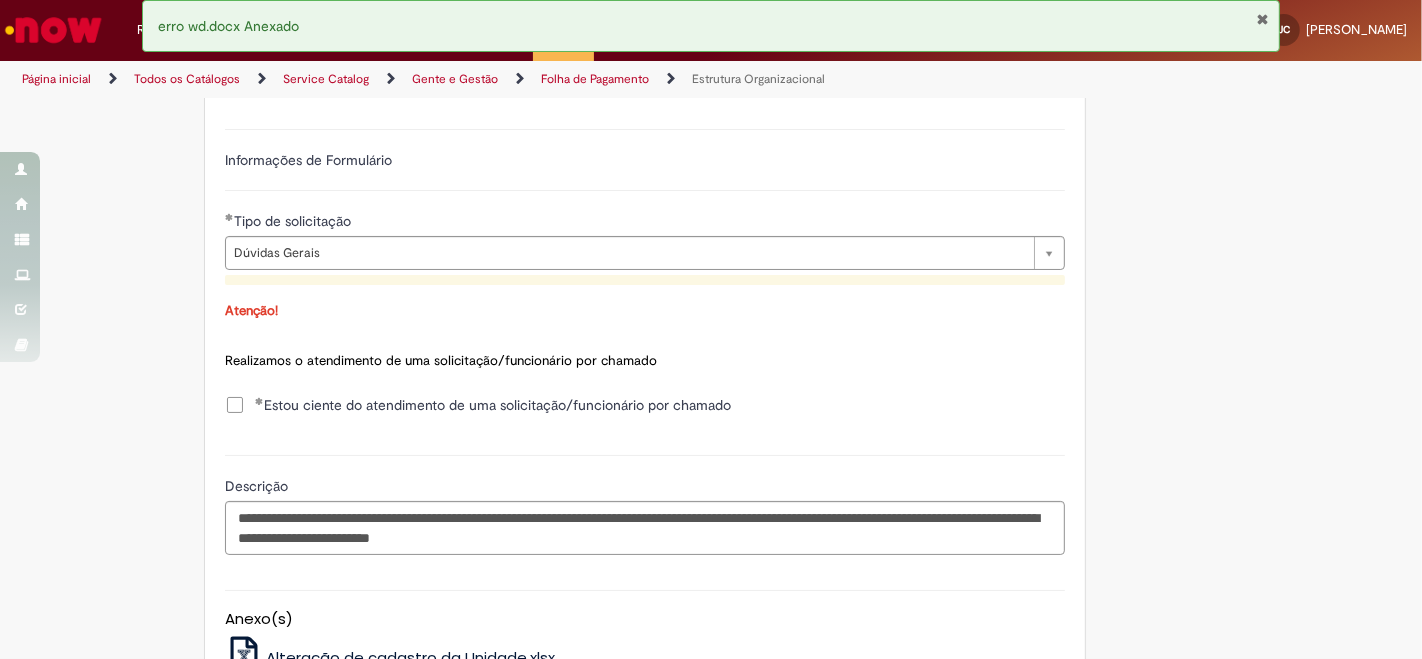 scroll, scrollTop: 730, scrollLeft: 0, axis: vertical 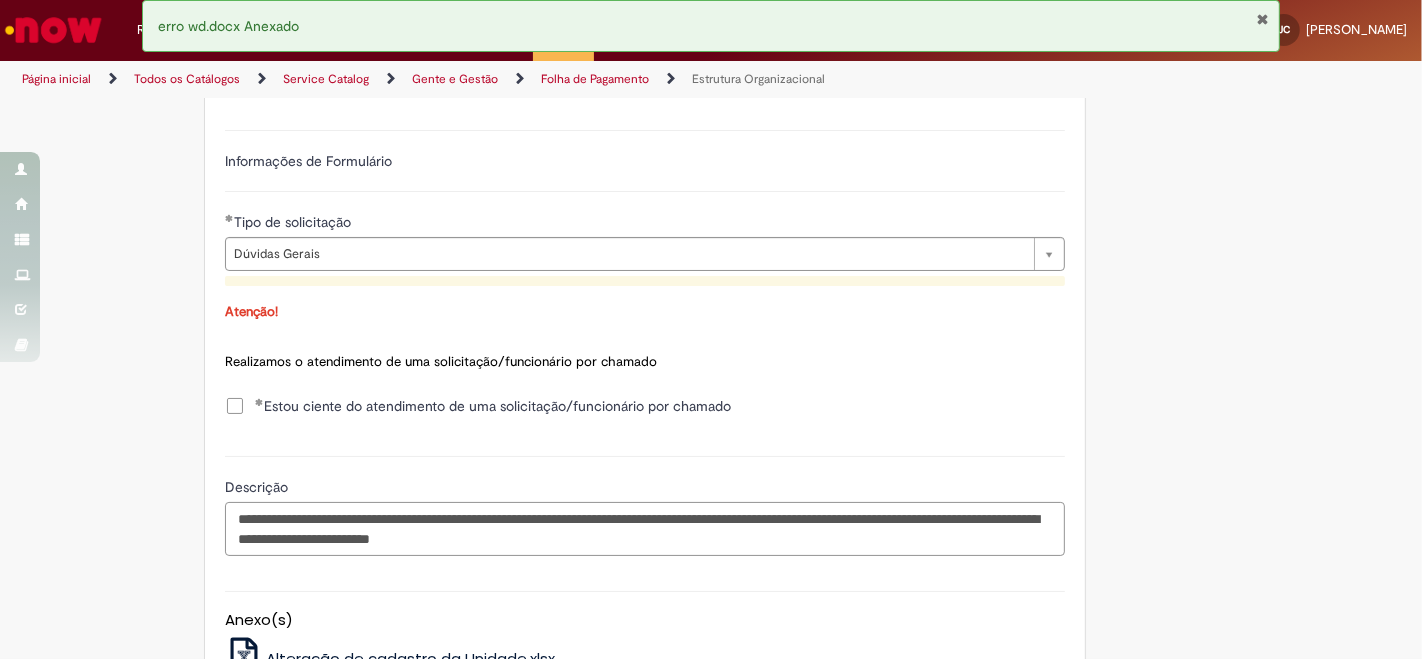 click on "**********" at bounding box center (645, 528) 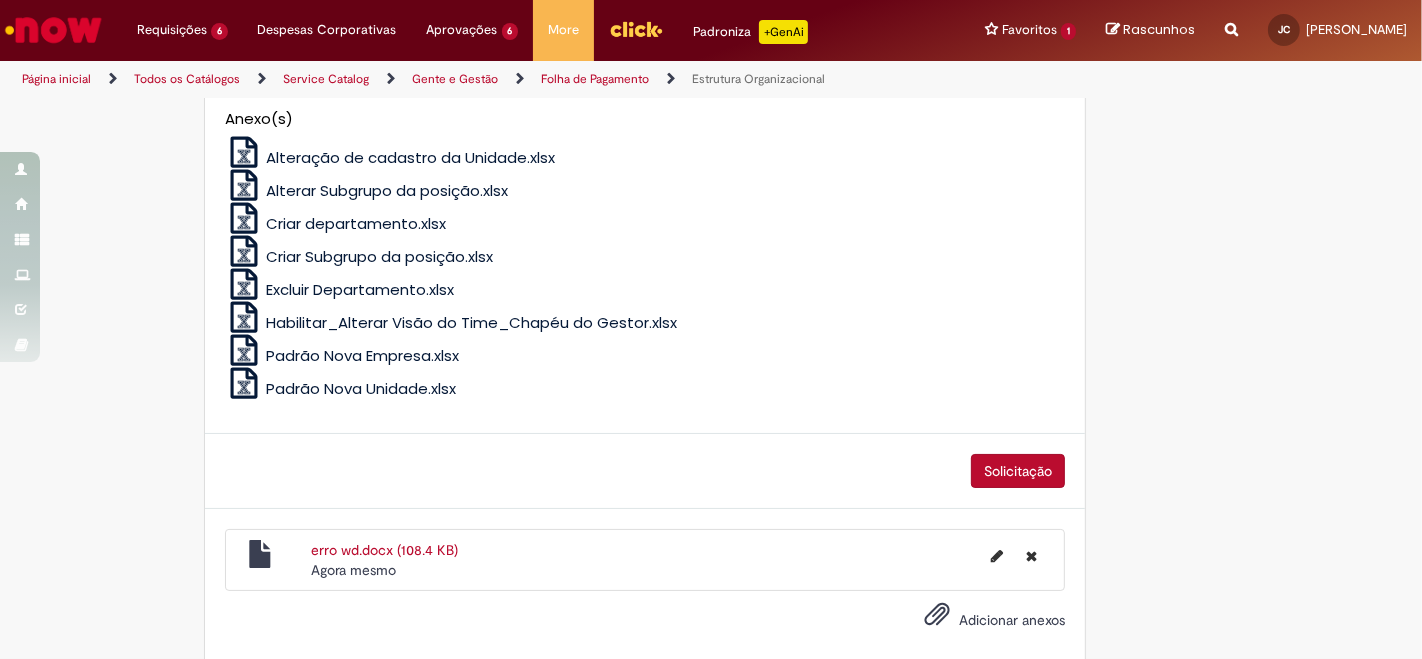 scroll, scrollTop: 1305, scrollLeft: 0, axis: vertical 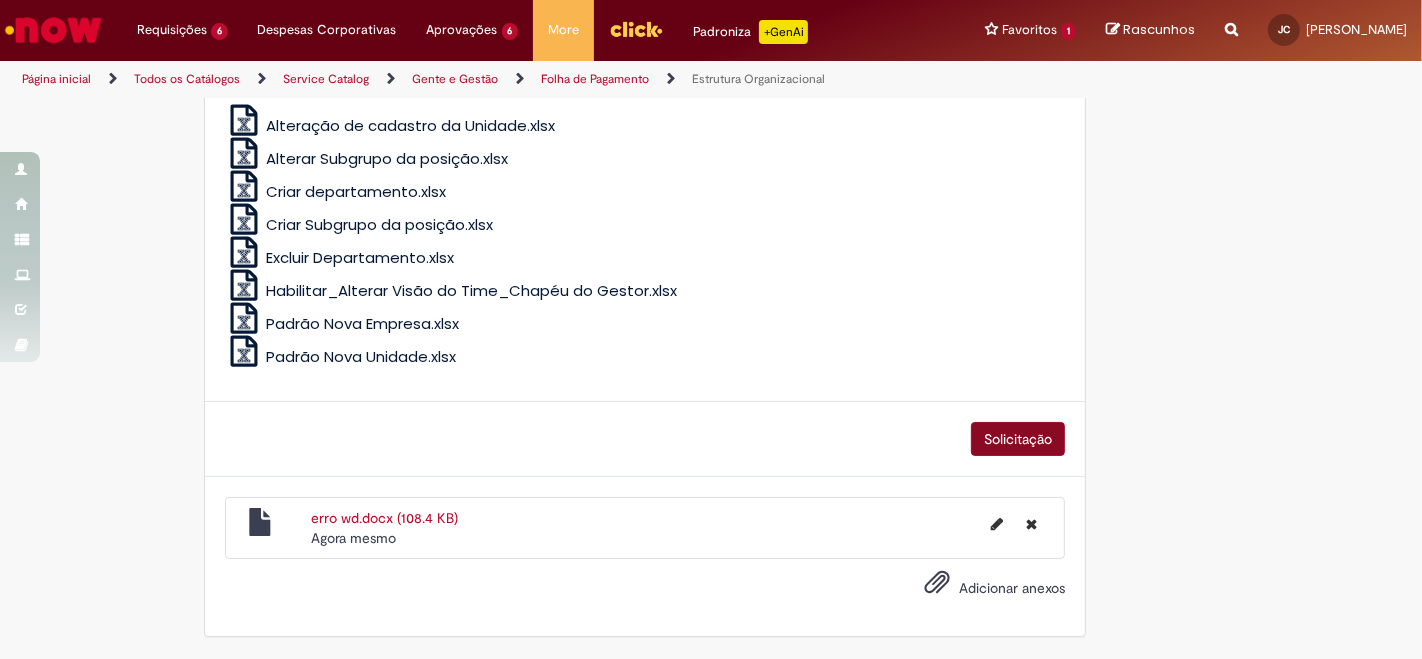 type on "**********" 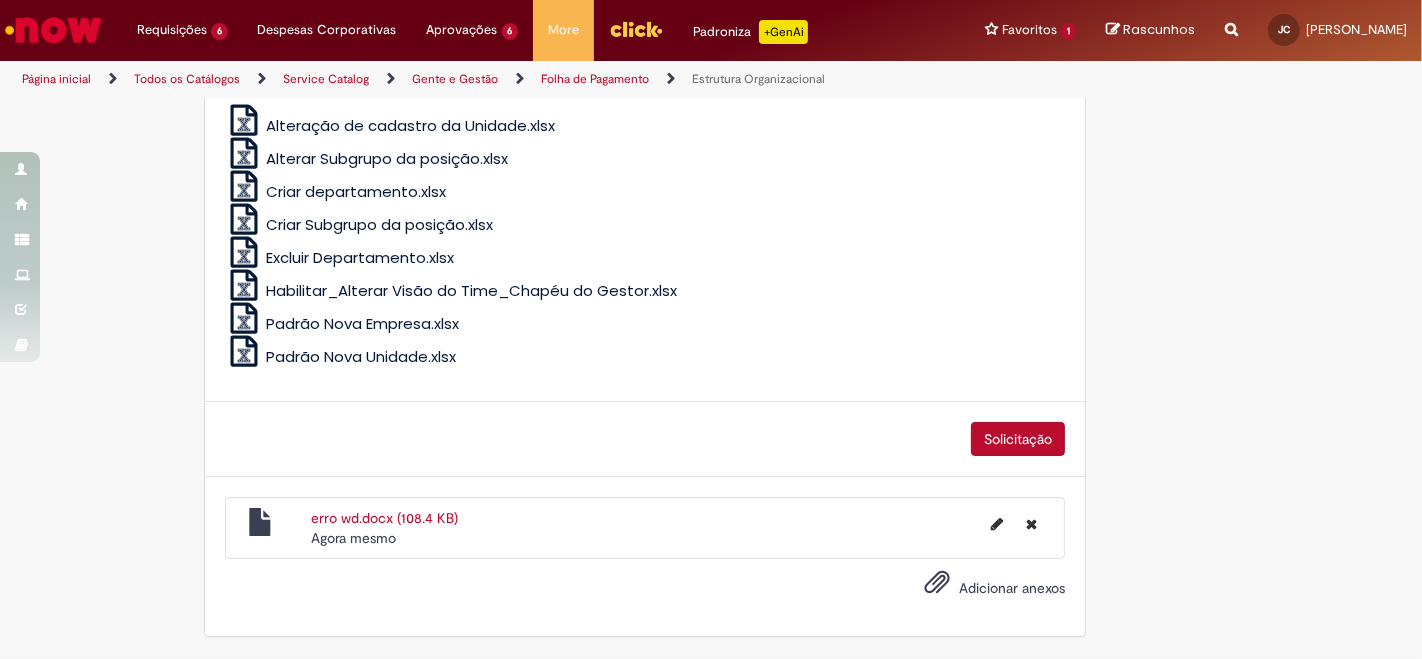 click on "Solicitação" at bounding box center [1018, 439] 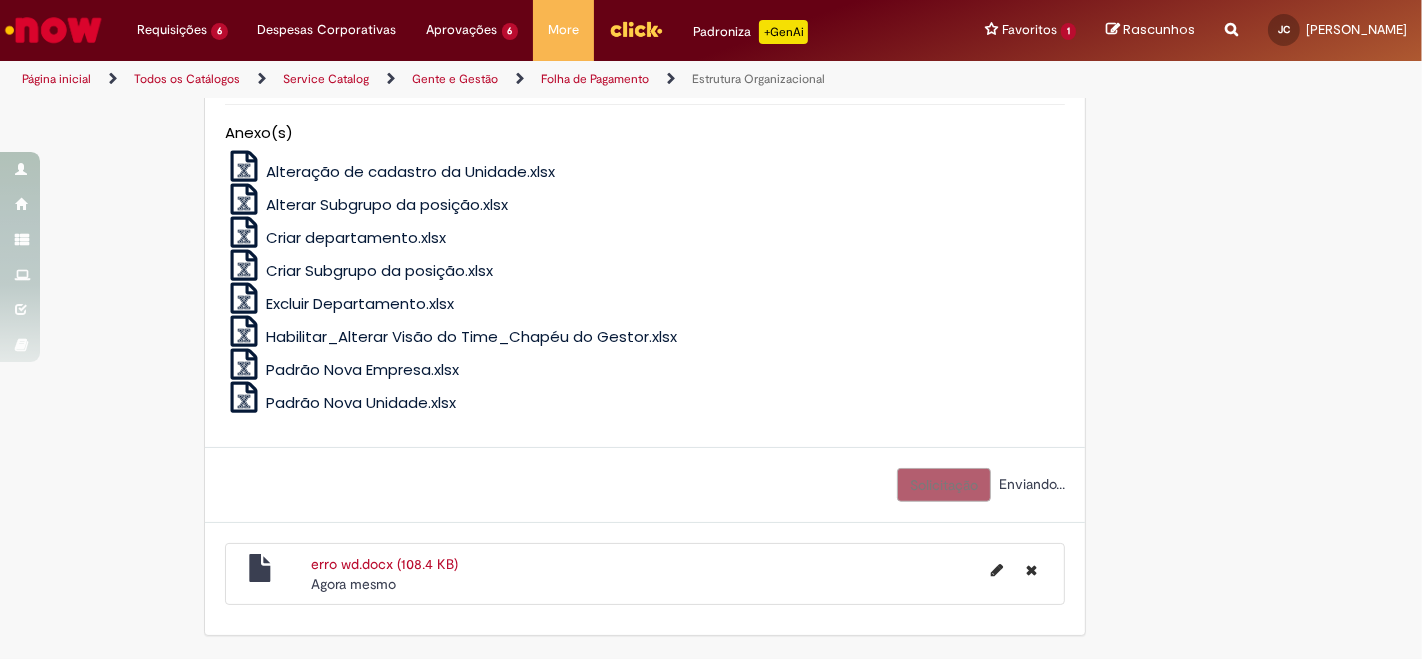 scroll, scrollTop: 1260, scrollLeft: 0, axis: vertical 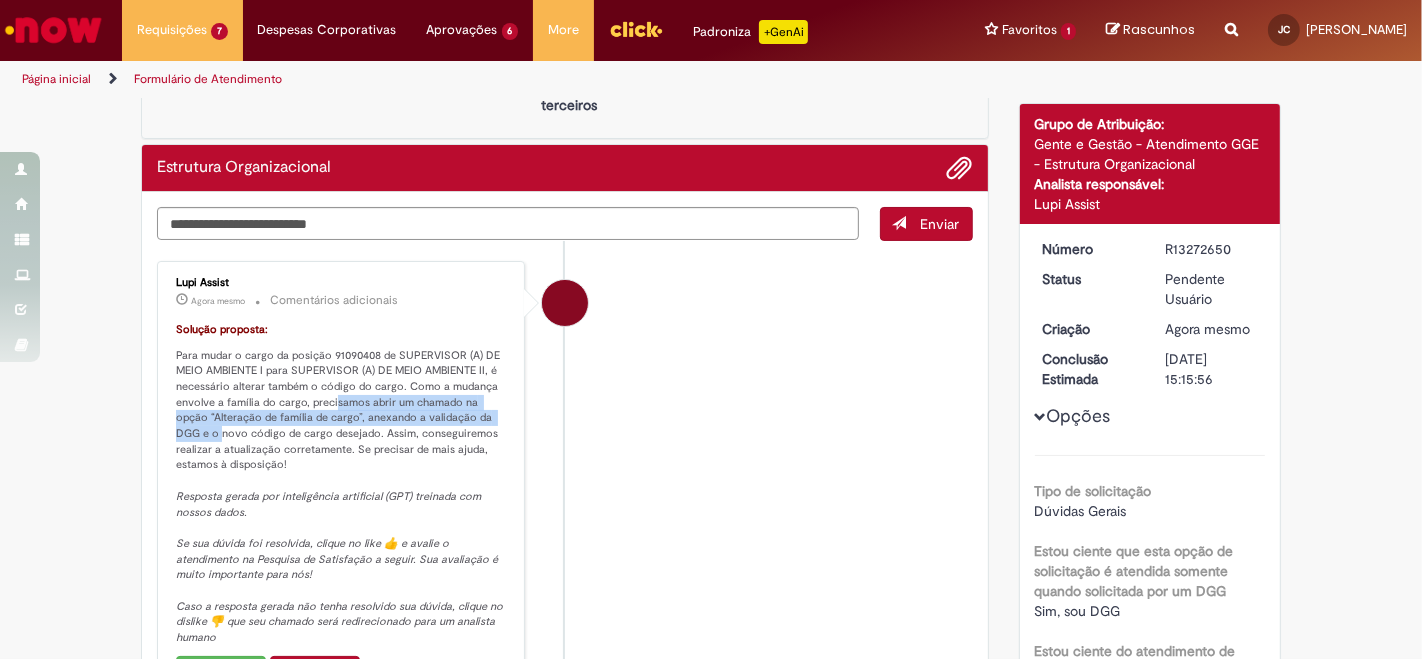 drag, startPoint x: 326, startPoint y: 392, endPoint x: 503, endPoint y: 421, distance: 179.35997 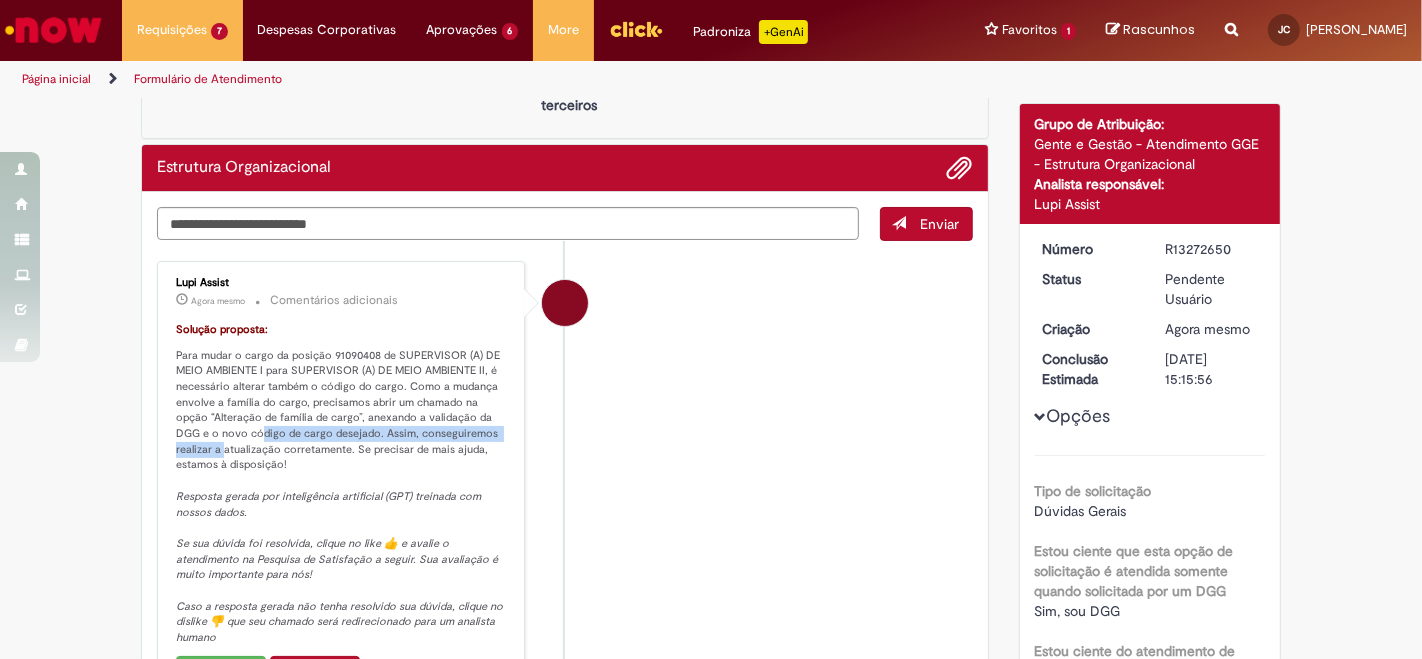 drag, startPoint x: 204, startPoint y: 432, endPoint x: 515, endPoint y: 435, distance: 311.01447 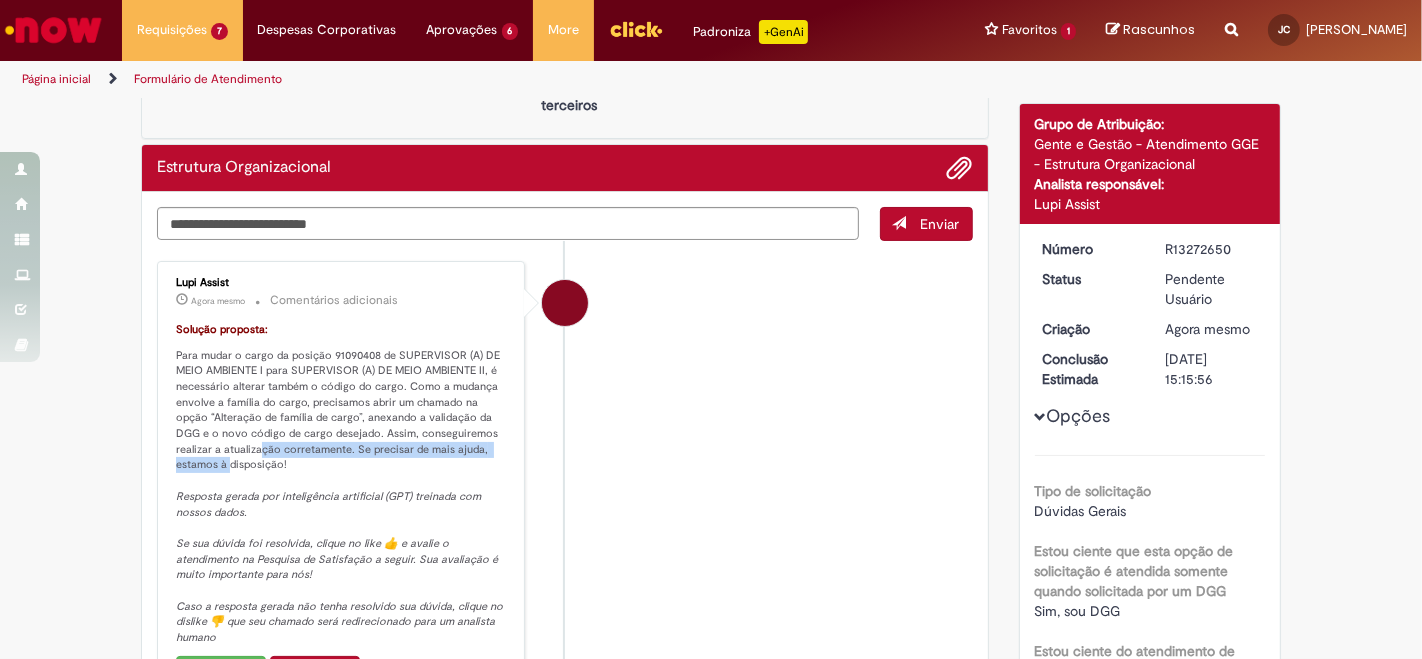 drag, startPoint x: 201, startPoint y: 447, endPoint x: 520, endPoint y: 448, distance: 319.00156 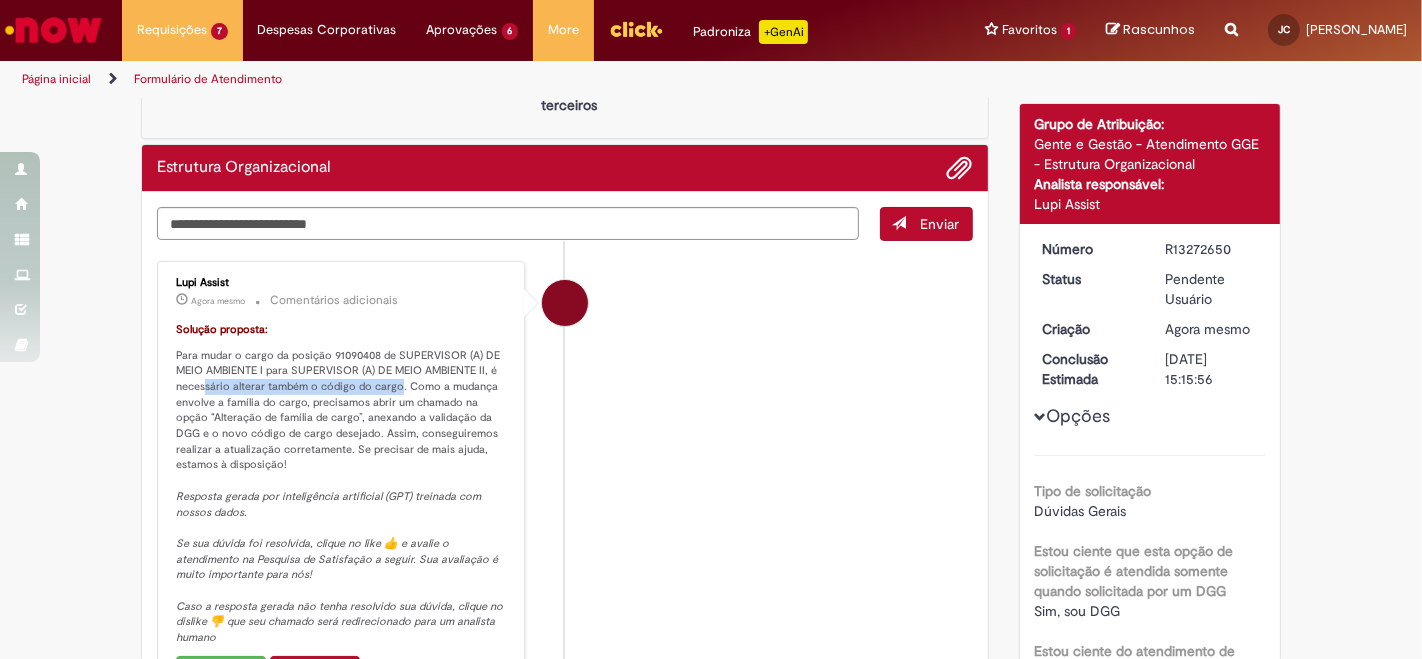 drag, startPoint x: 198, startPoint y: 377, endPoint x: 388, endPoint y: 386, distance: 190.21304 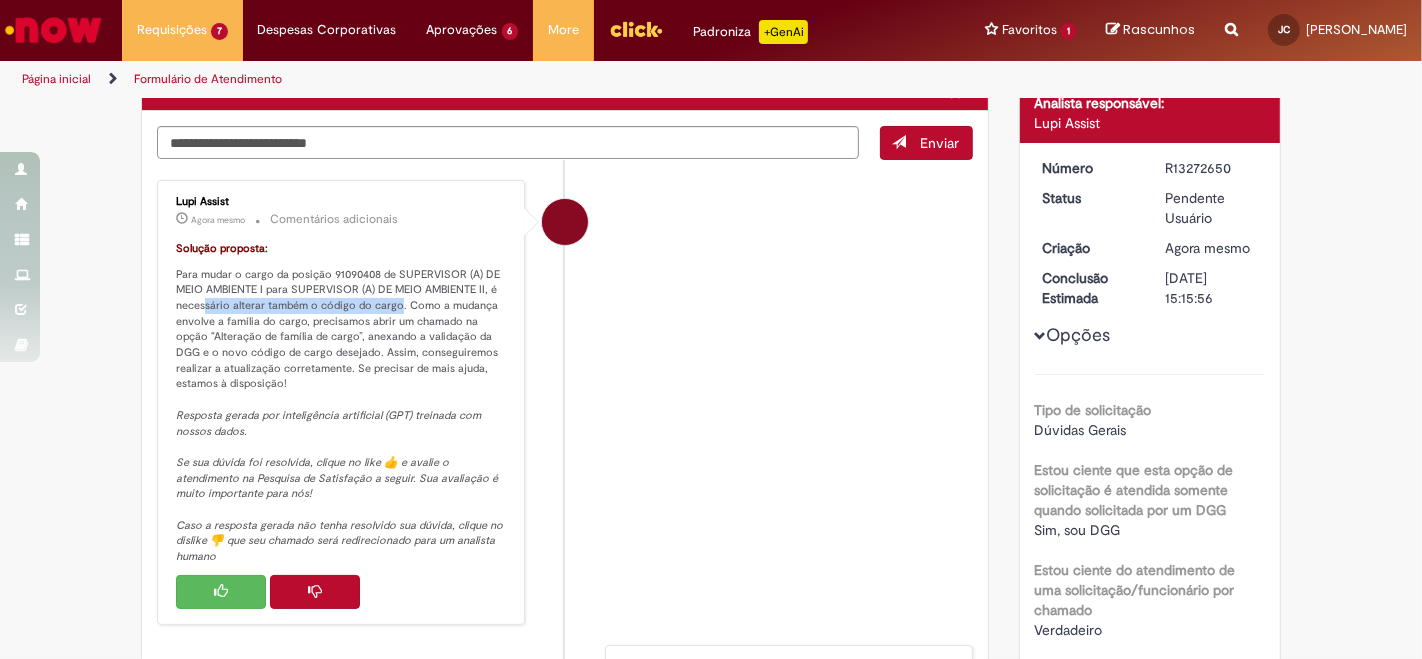scroll, scrollTop: 111, scrollLeft: 0, axis: vertical 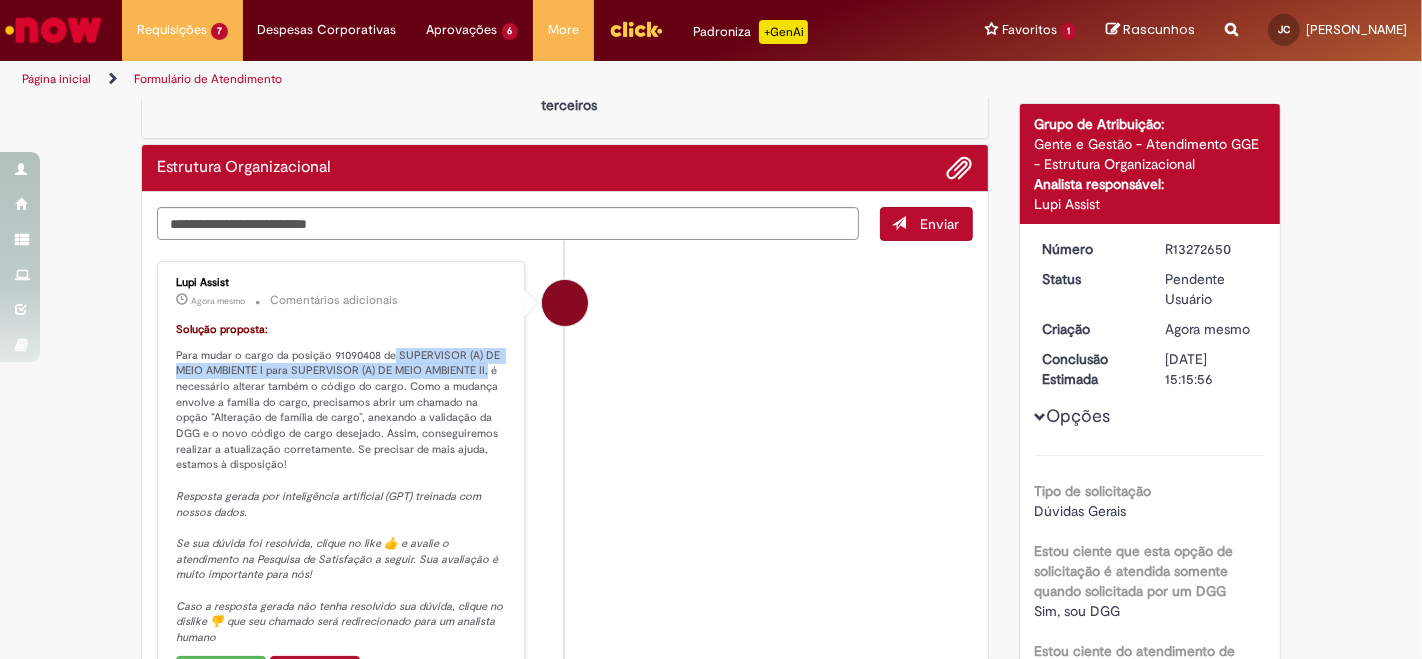 drag, startPoint x: 386, startPoint y: 348, endPoint x: 478, endPoint y: 363, distance: 93.214806 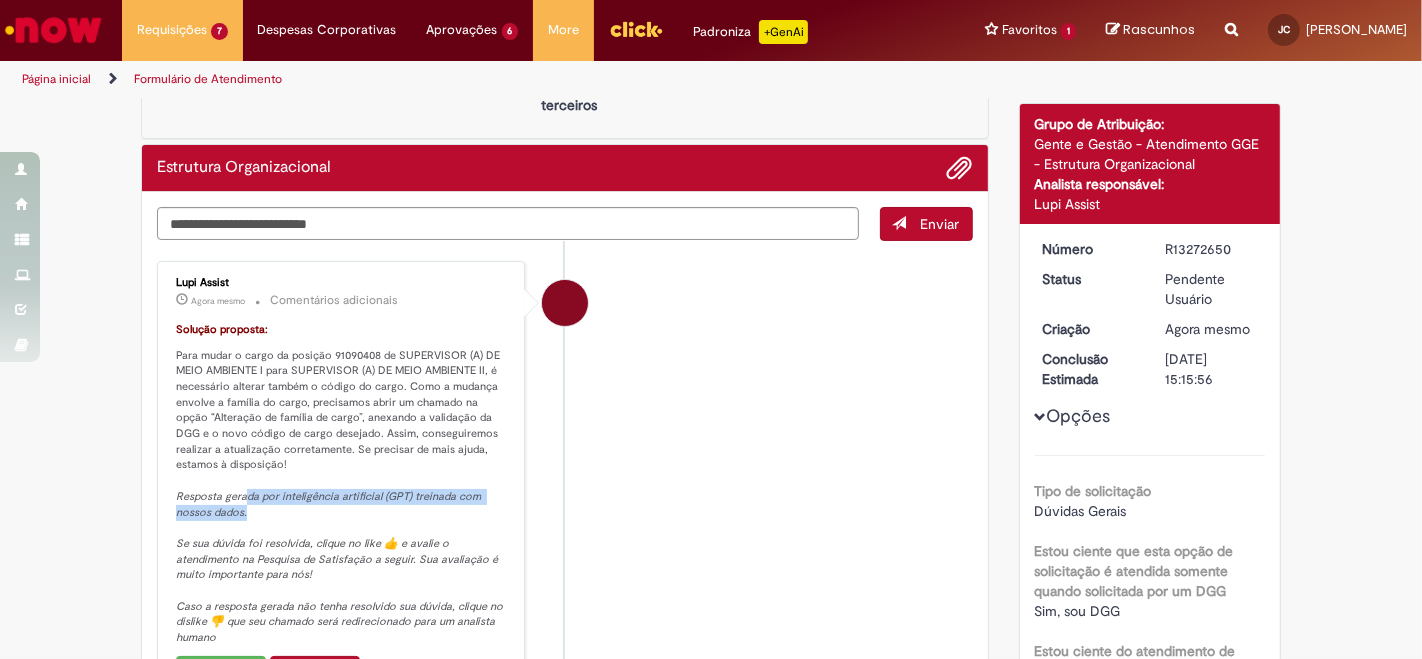 drag, startPoint x: 237, startPoint y: 489, endPoint x: 506, endPoint y: 505, distance: 269.4754 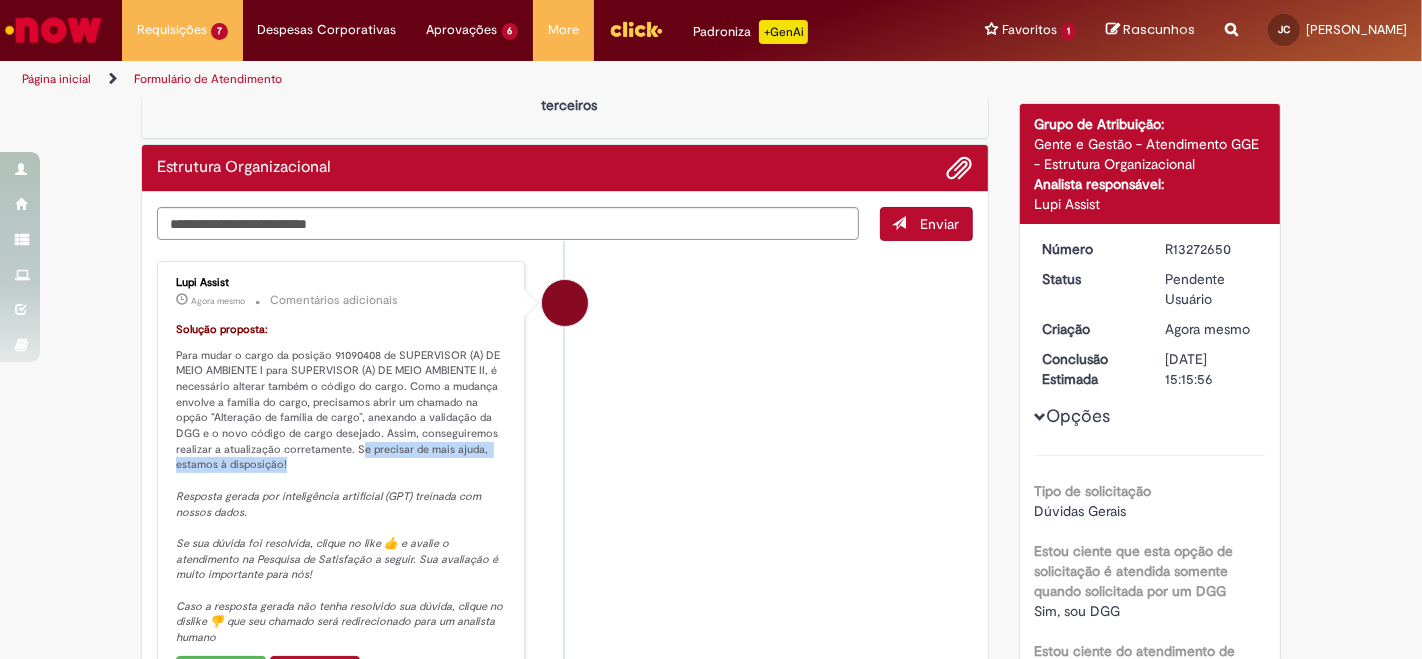 drag, startPoint x: 300, startPoint y: 442, endPoint x: 501, endPoint y: 462, distance: 201.99257 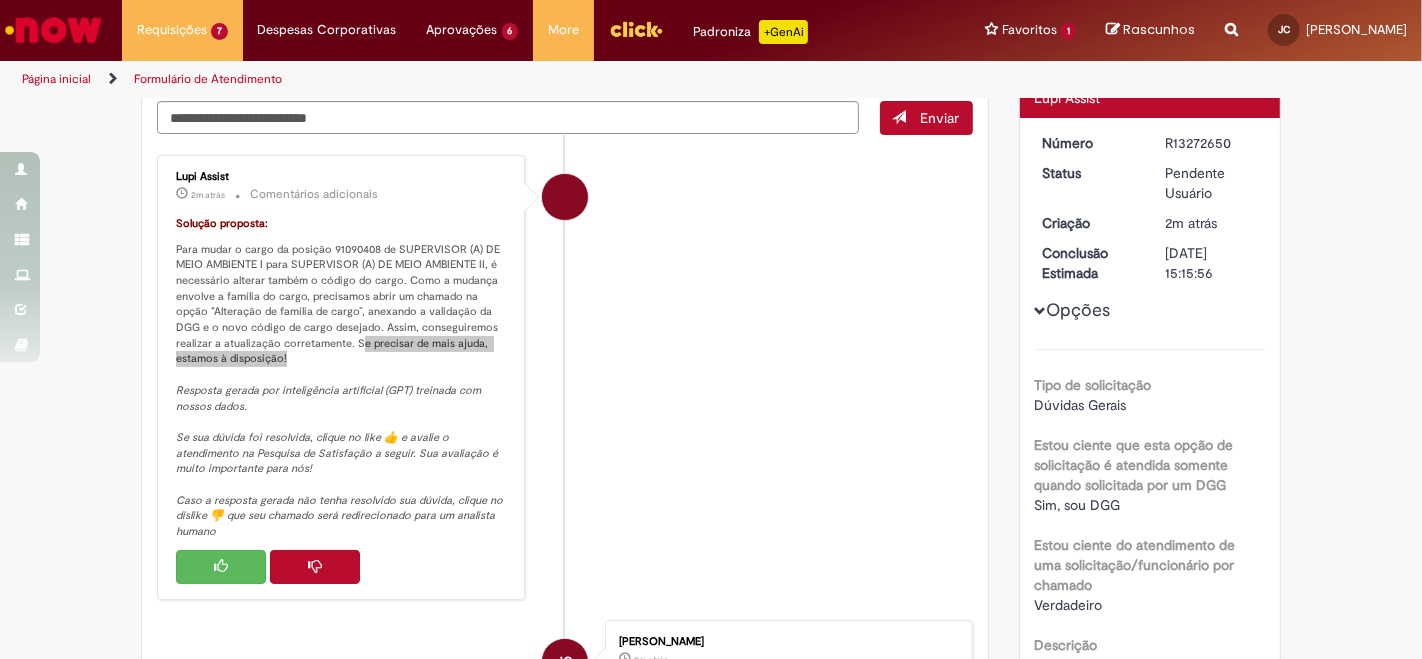 scroll, scrollTop: 333, scrollLeft: 0, axis: vertical 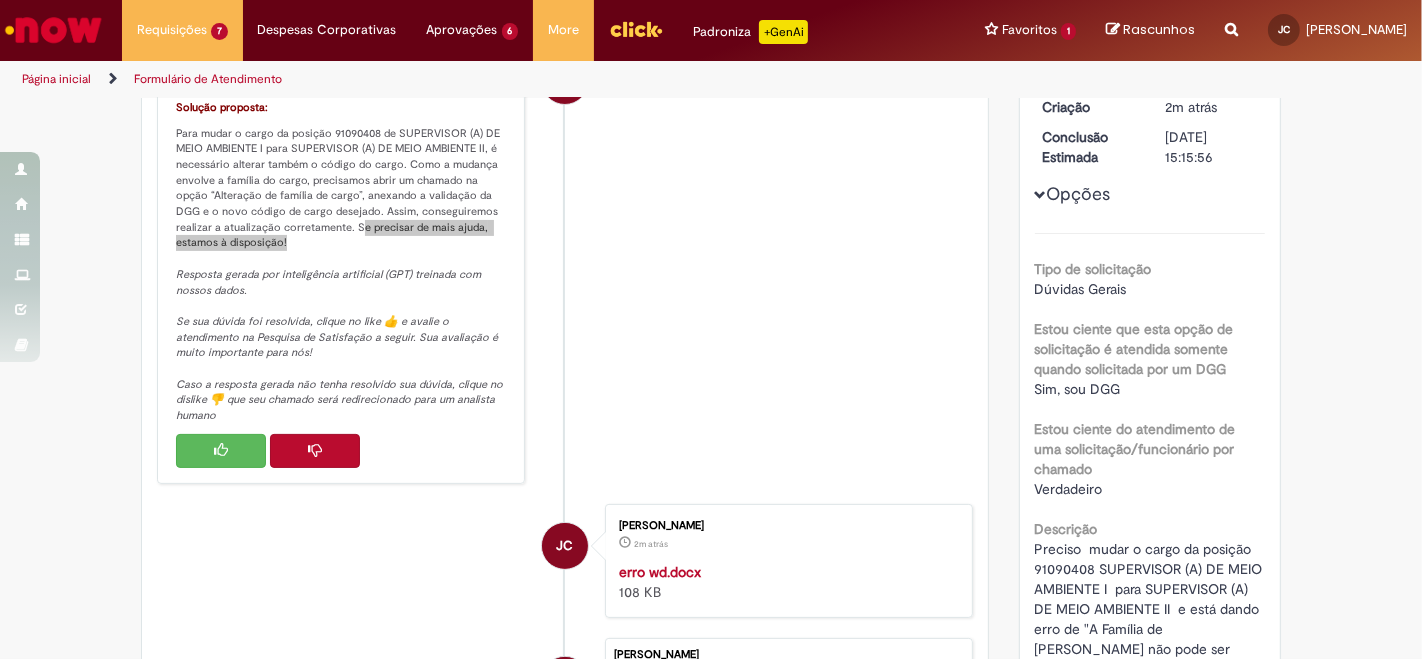 click at bounding box center (315, 450) 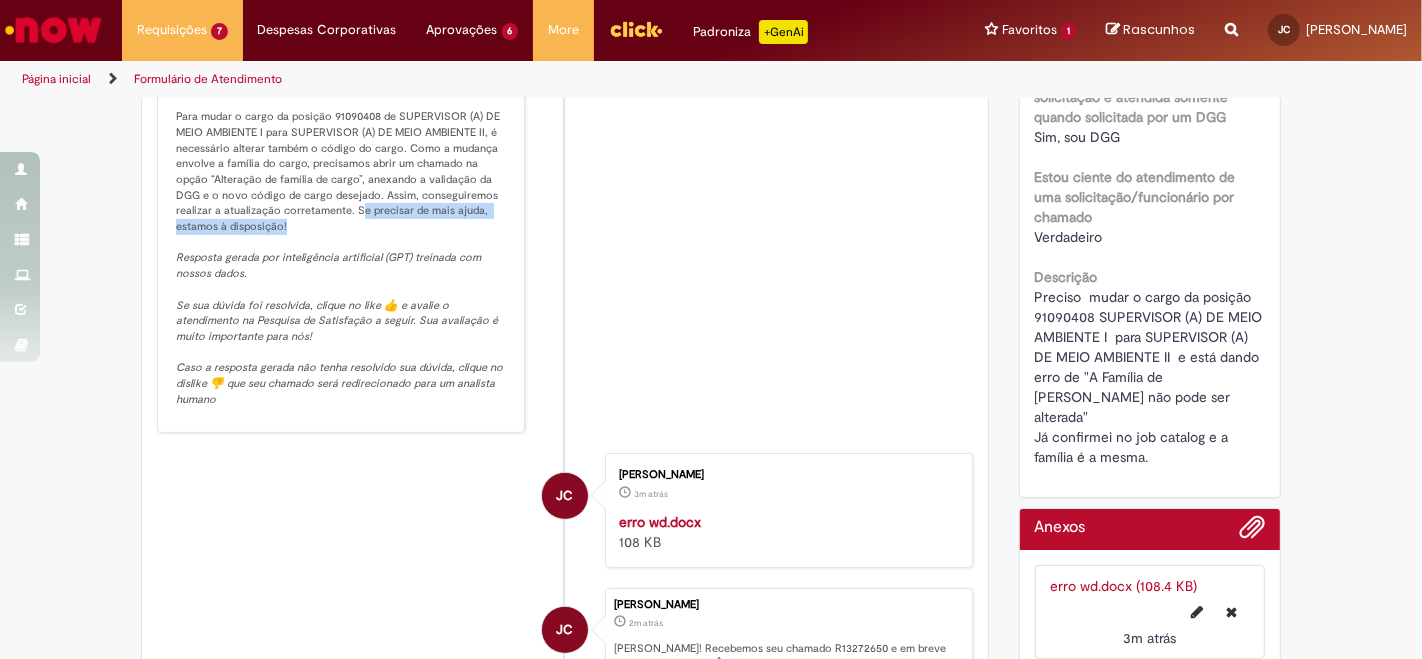 scroll, scrollTop: 515, scrollLeft: 0, axis: vertical 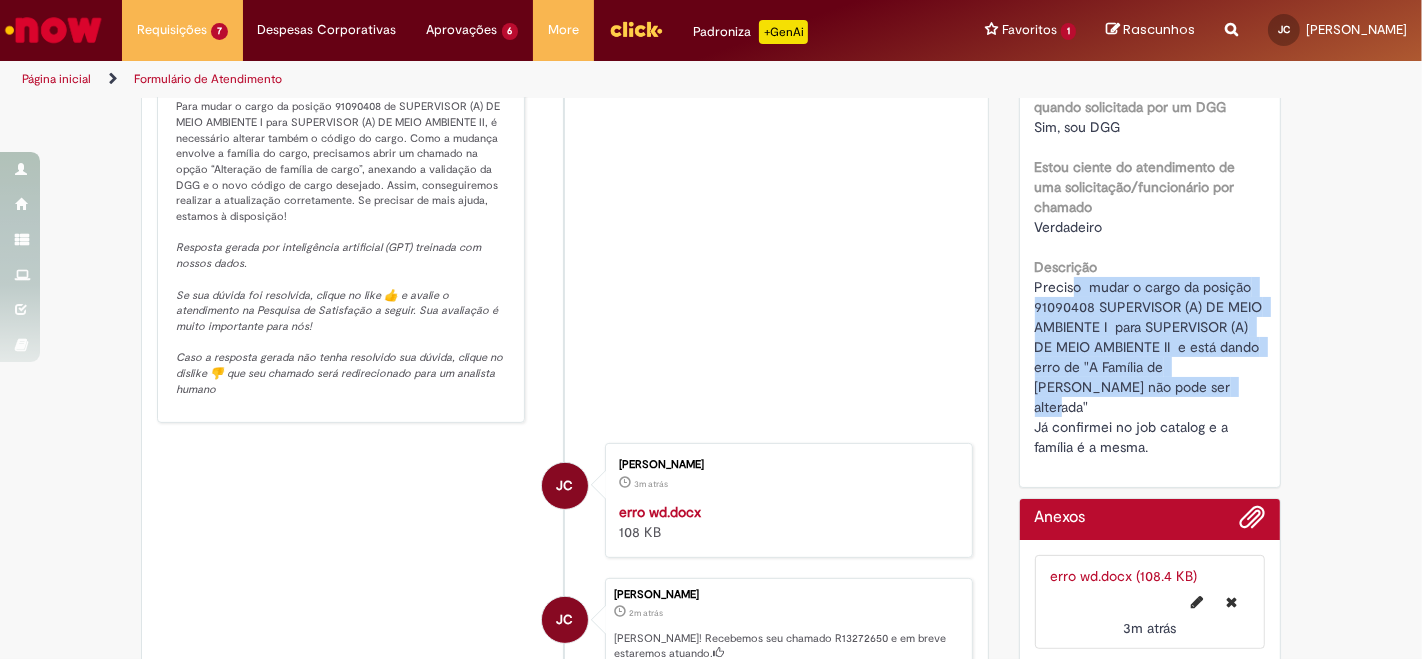 drag, startPoint x: 1062, startPoint y: 290, endPoint x: 1237, endPoint y: 386, distance: 199.60211 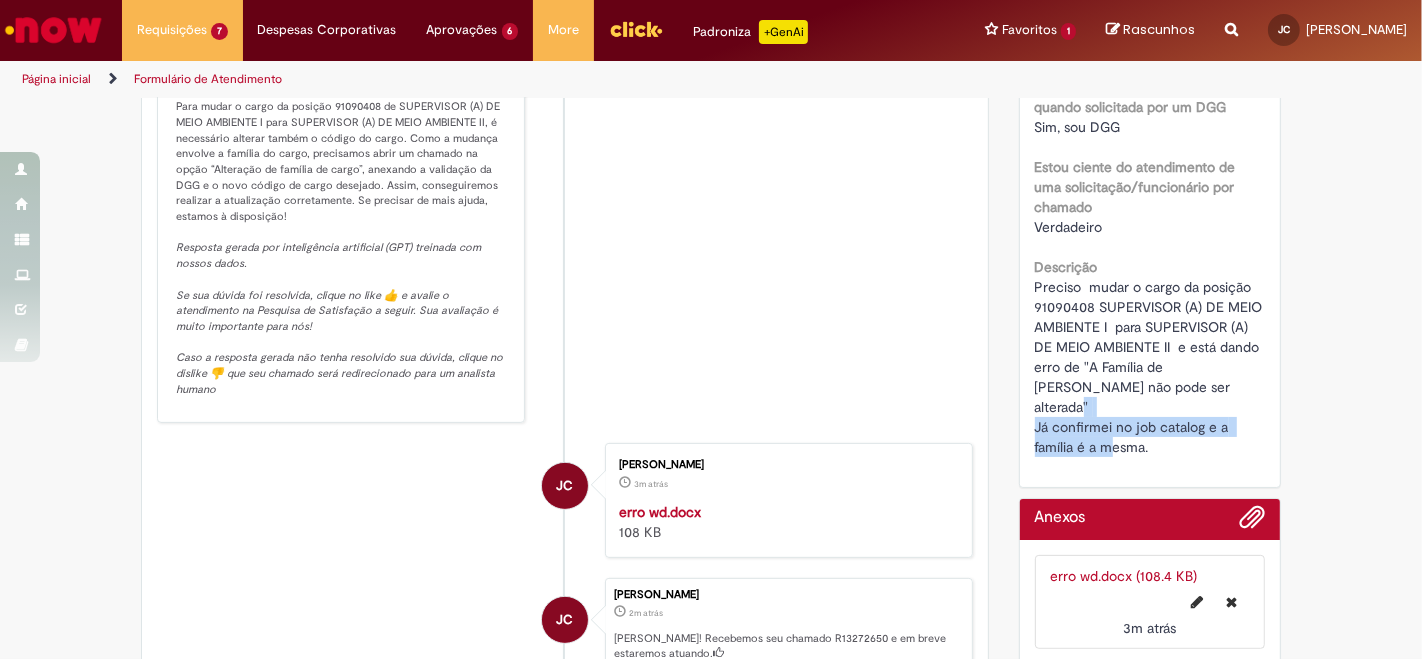 drag, startPoint x: 1034, startPoint y: 411, endPoint x: 1200, endPoint y: 426, distance: 166.67633 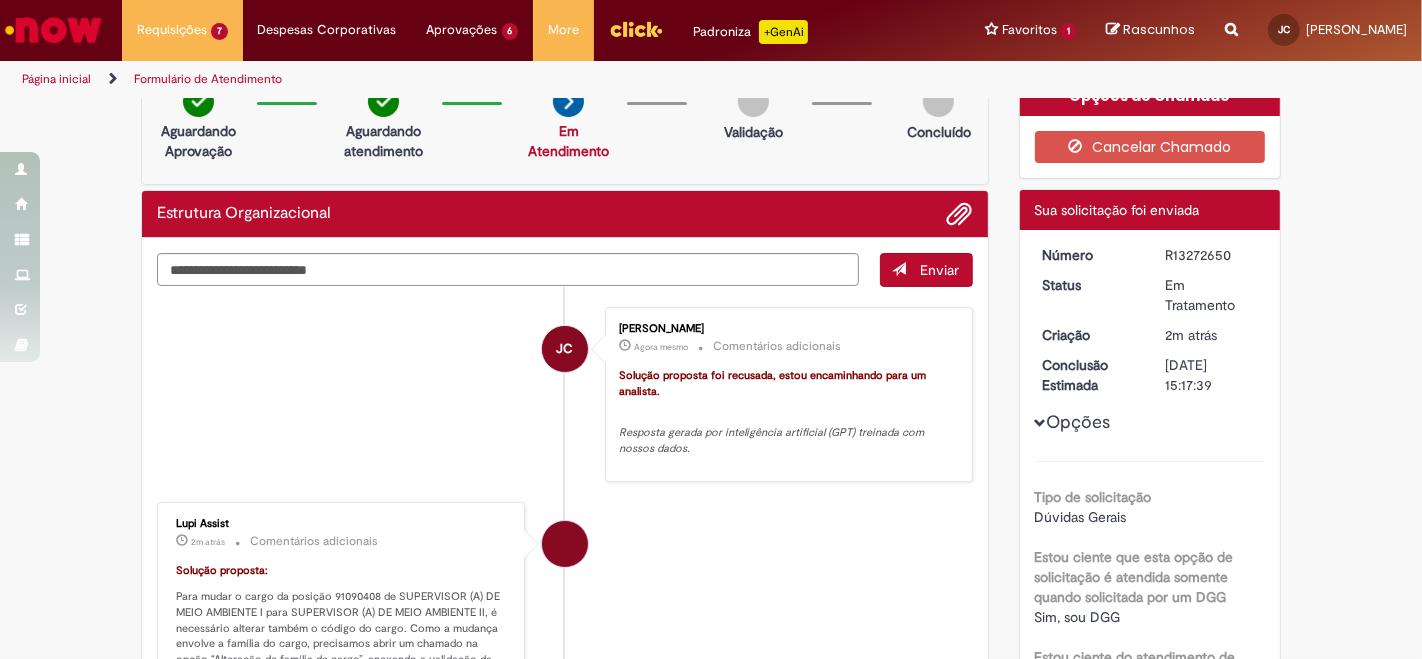 scroll, scrollTop: 0, scrollLeft: 0, axis: both 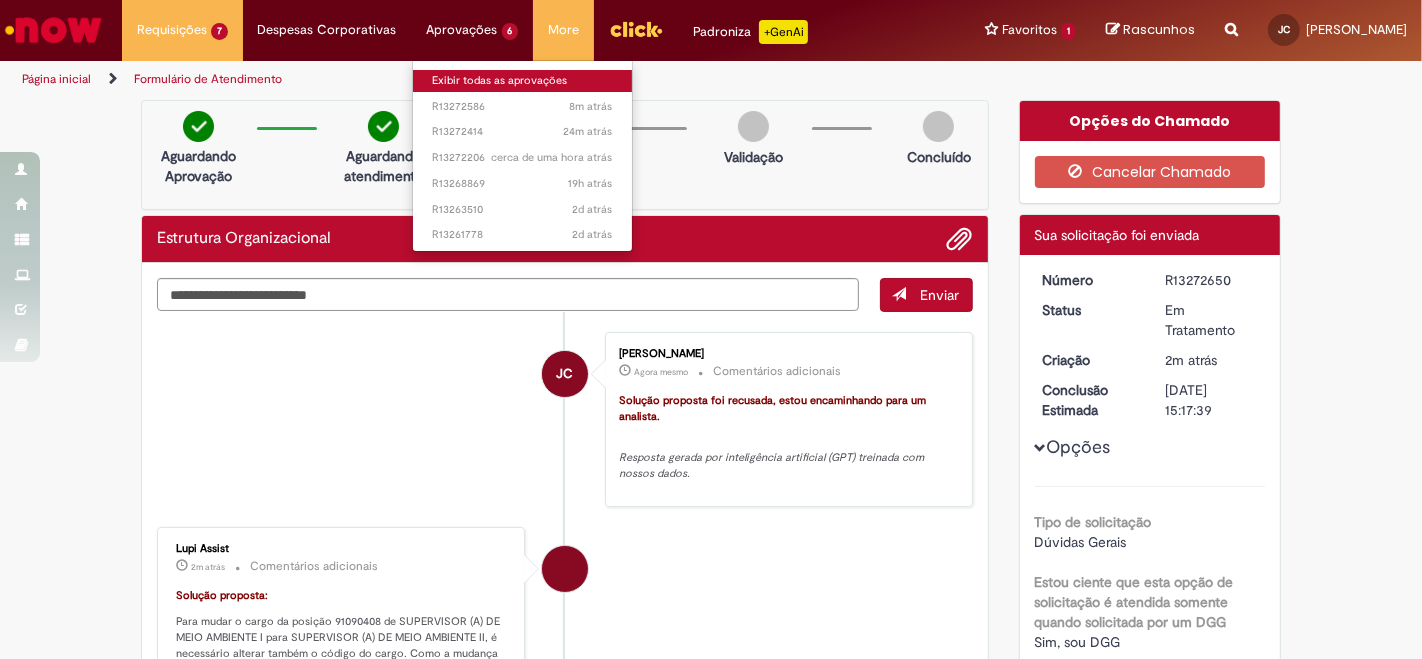 click on "Exibir todas as aprovações" at bounding box center (523, 81) 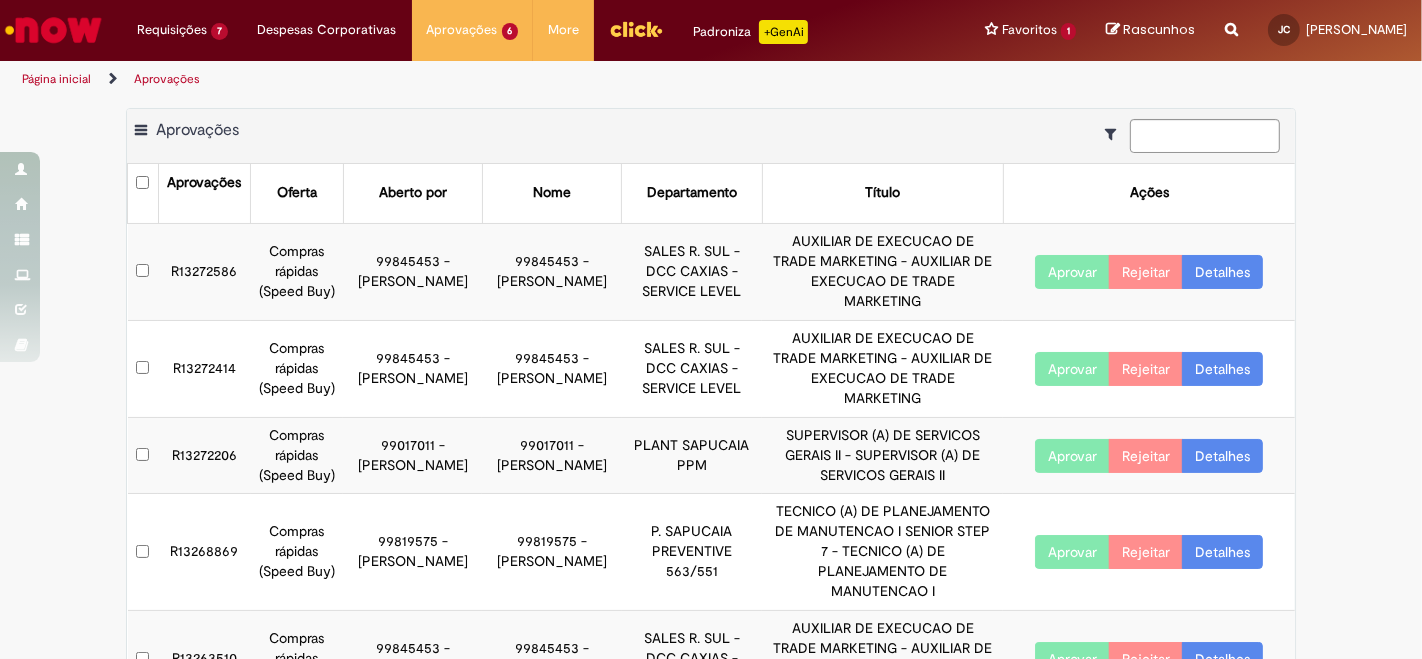click on "Aprovar" at bounding box center (1072, 456) 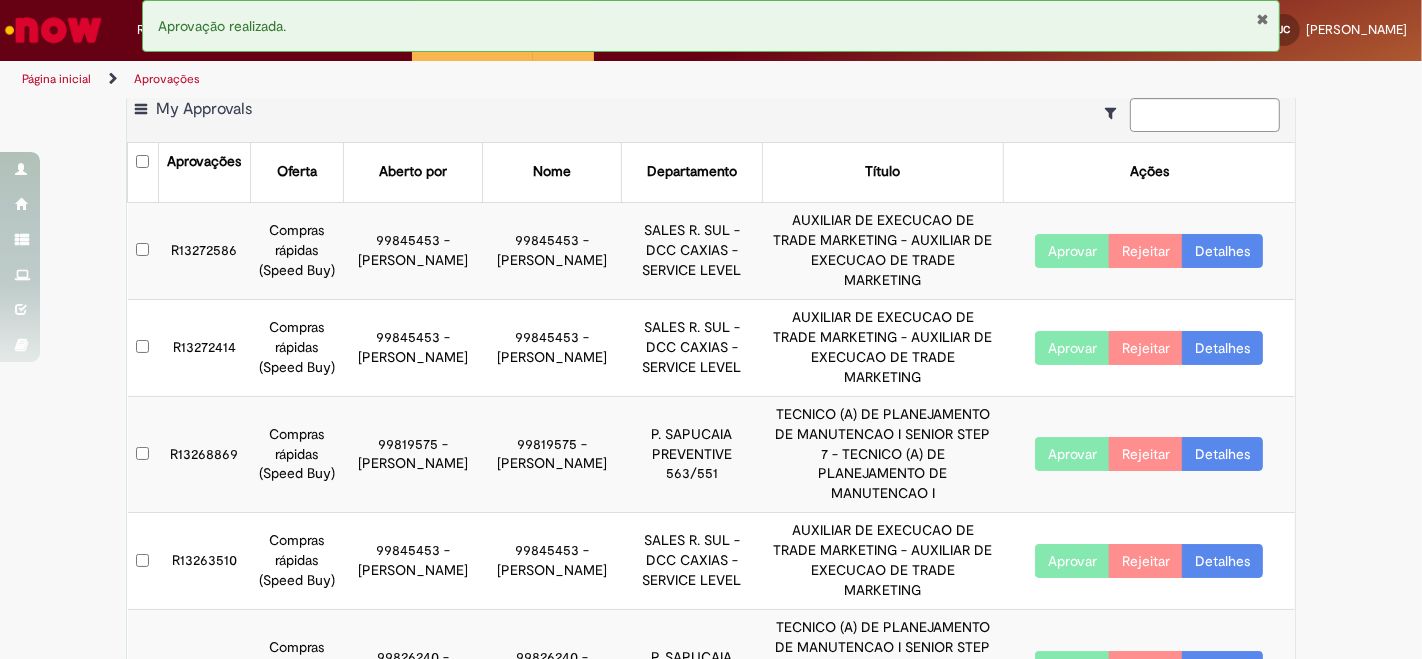 scroll, scrollTop: 0, scrollLeft: 0, axis: both 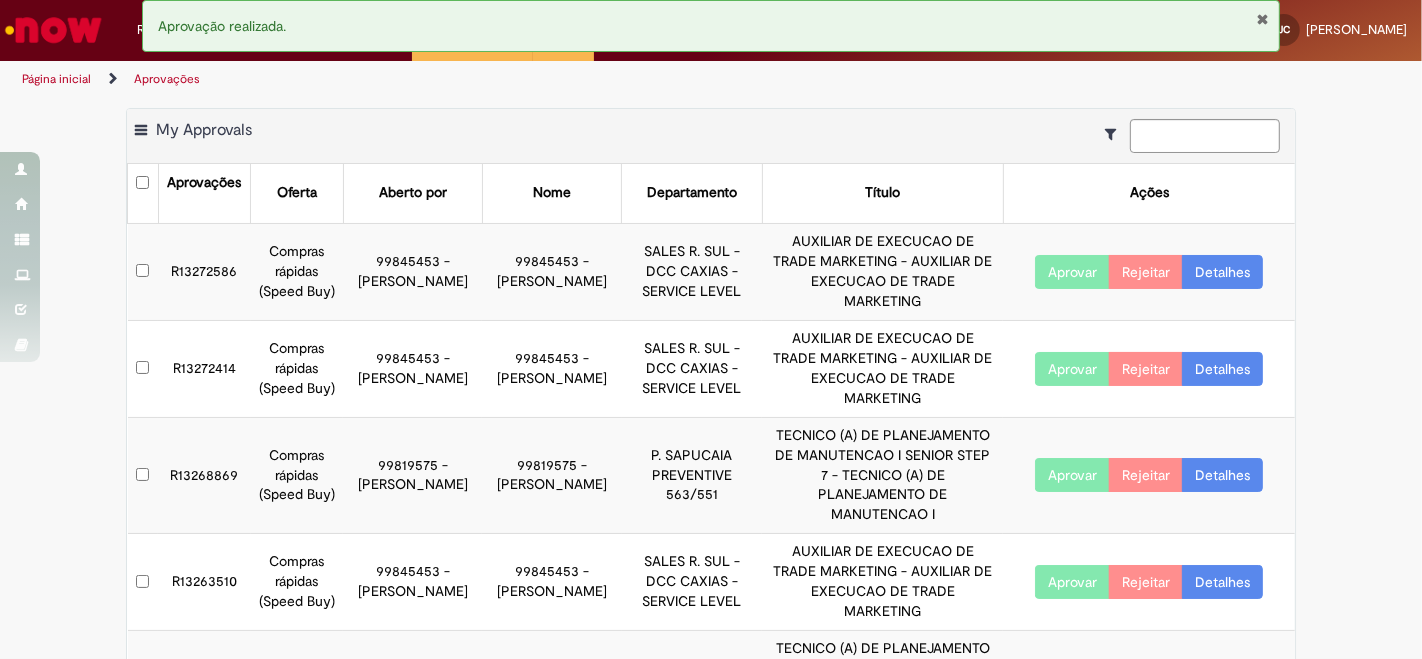 click on "Página inicial
Aprovações" at bounding box center (474, 79) 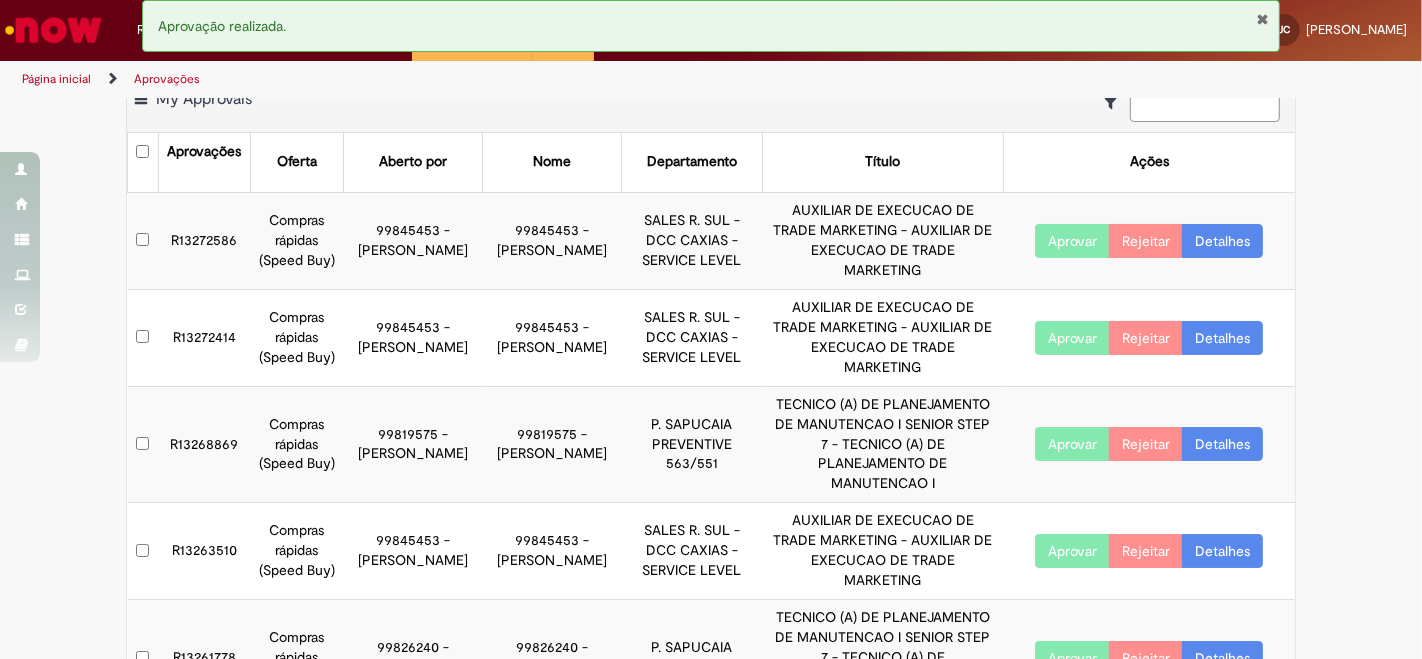 scroll, scrollTop: 61, scrollLeft: 0, axis: vertical 